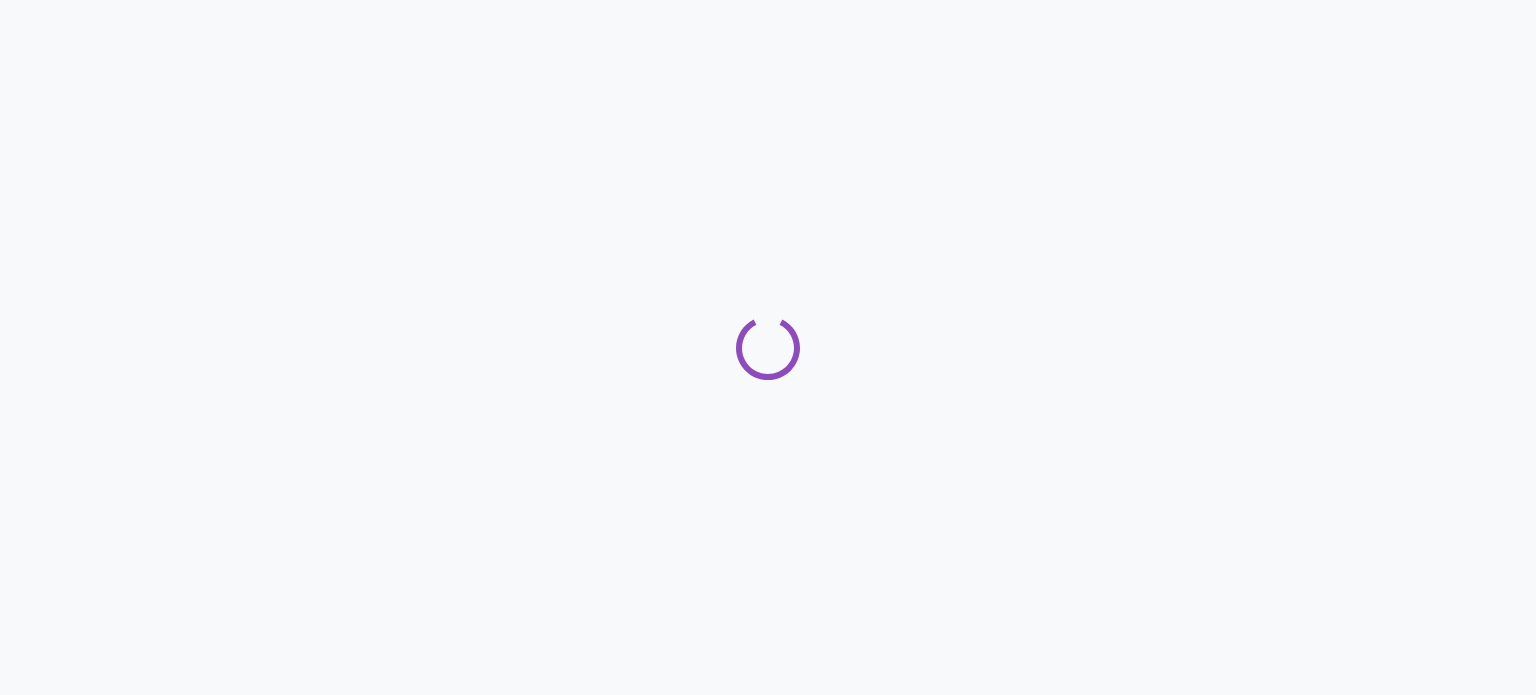 scroll, scrollTop: 0, scrollLeft: 0, axis: both 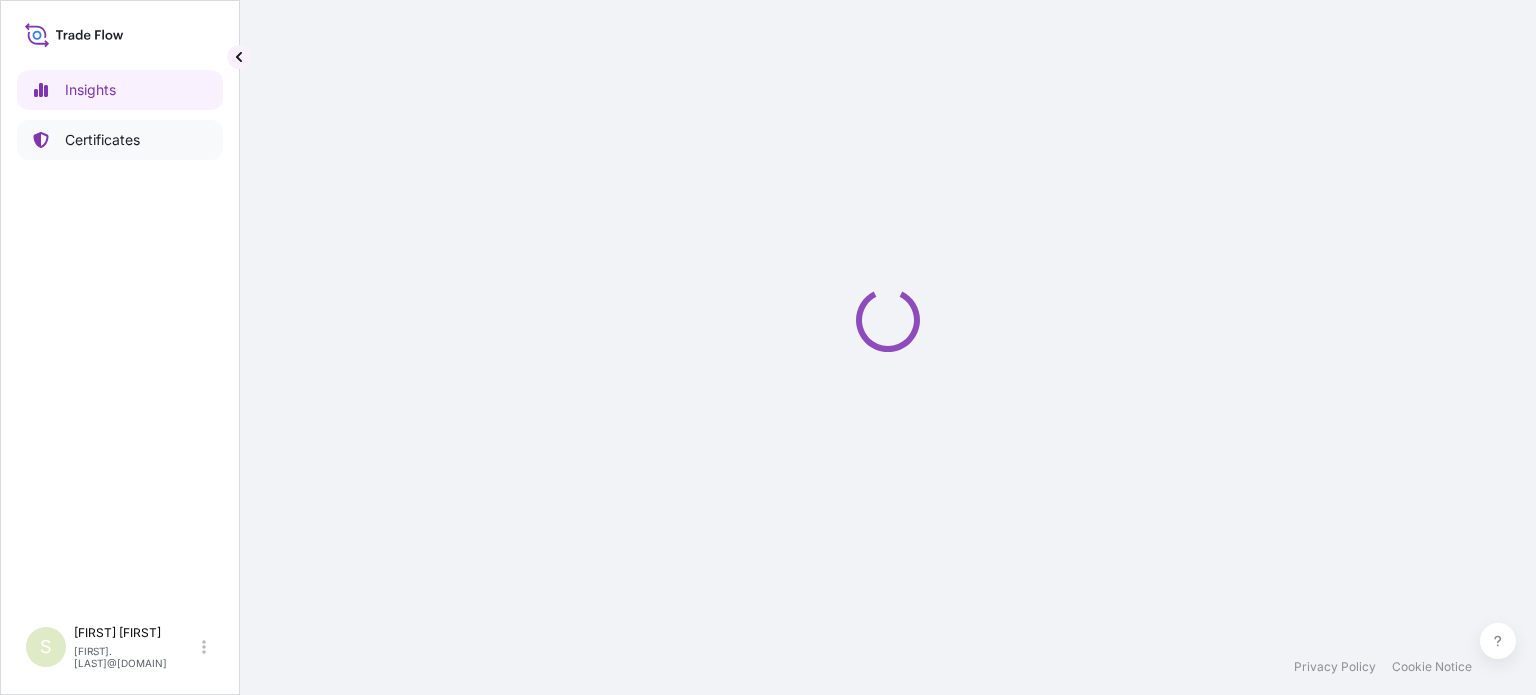 select on "2025" 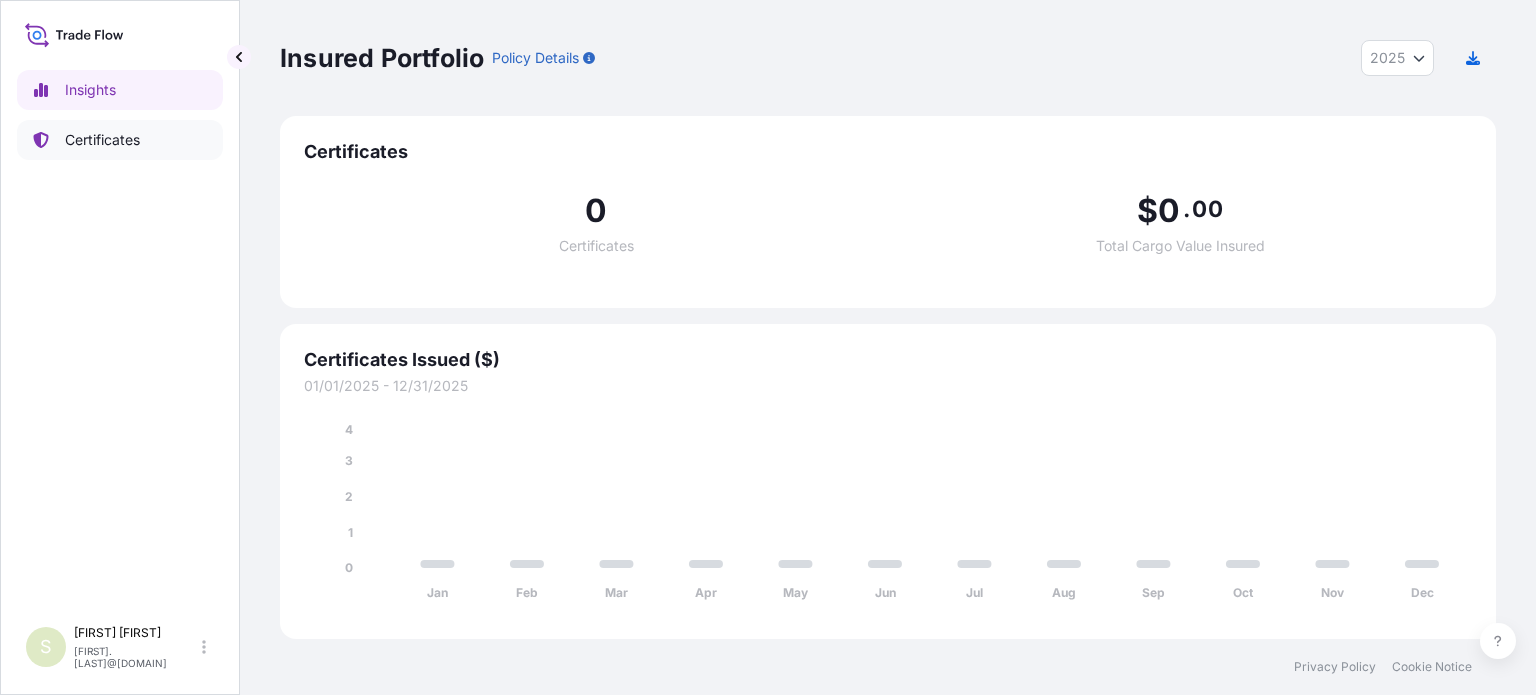 click on "Certificates" at bounding box center (102, 140) 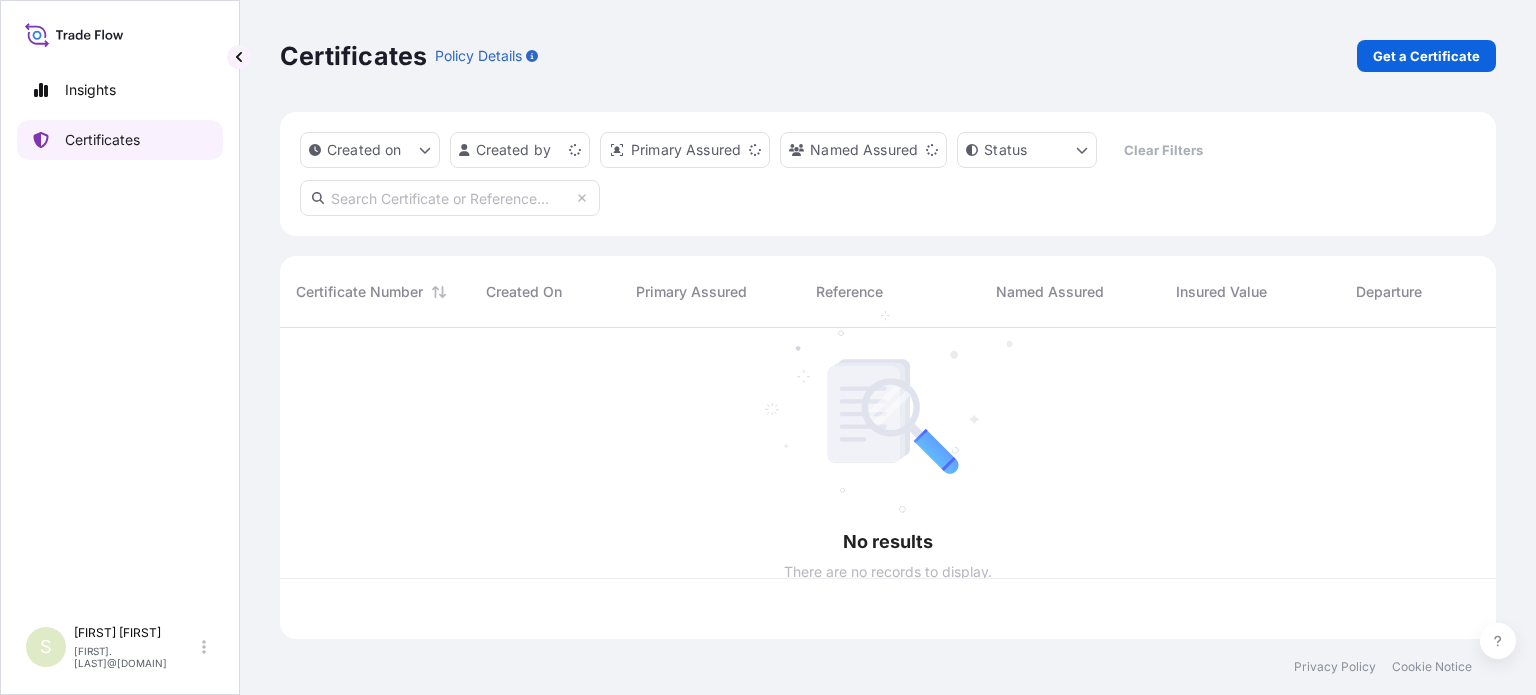 scroll, scrollTop: 16, scrollLeft: 16, axis: both 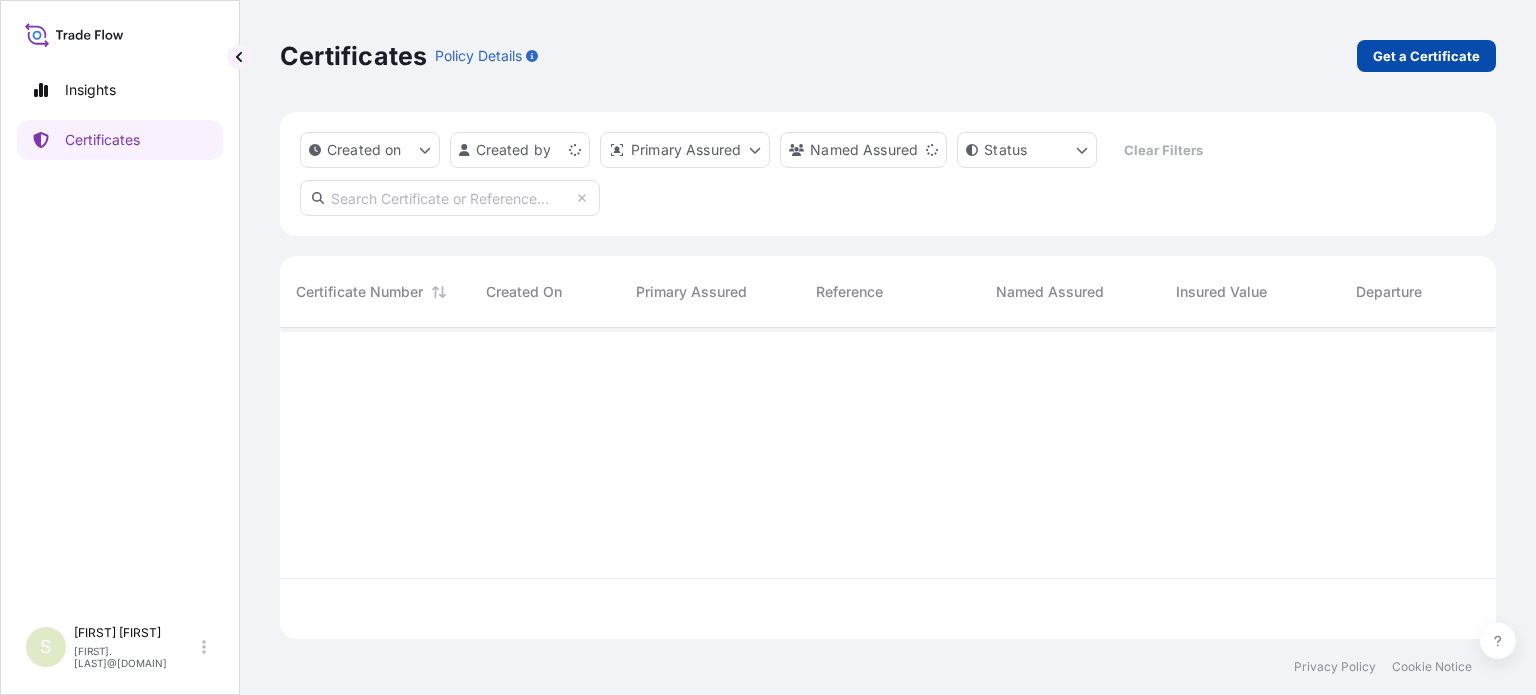click on "Get a Certificate" at bounding box center (1426, 56) 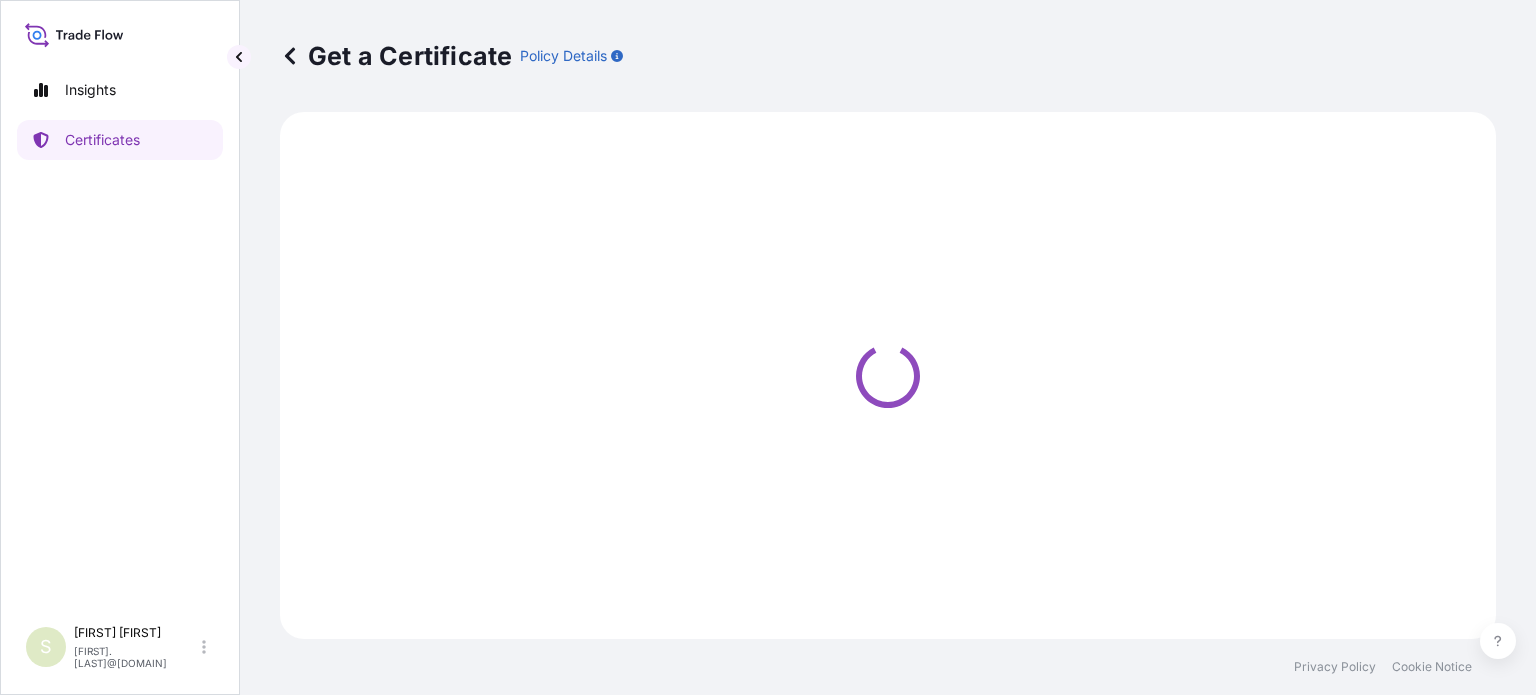 select on "Sea" 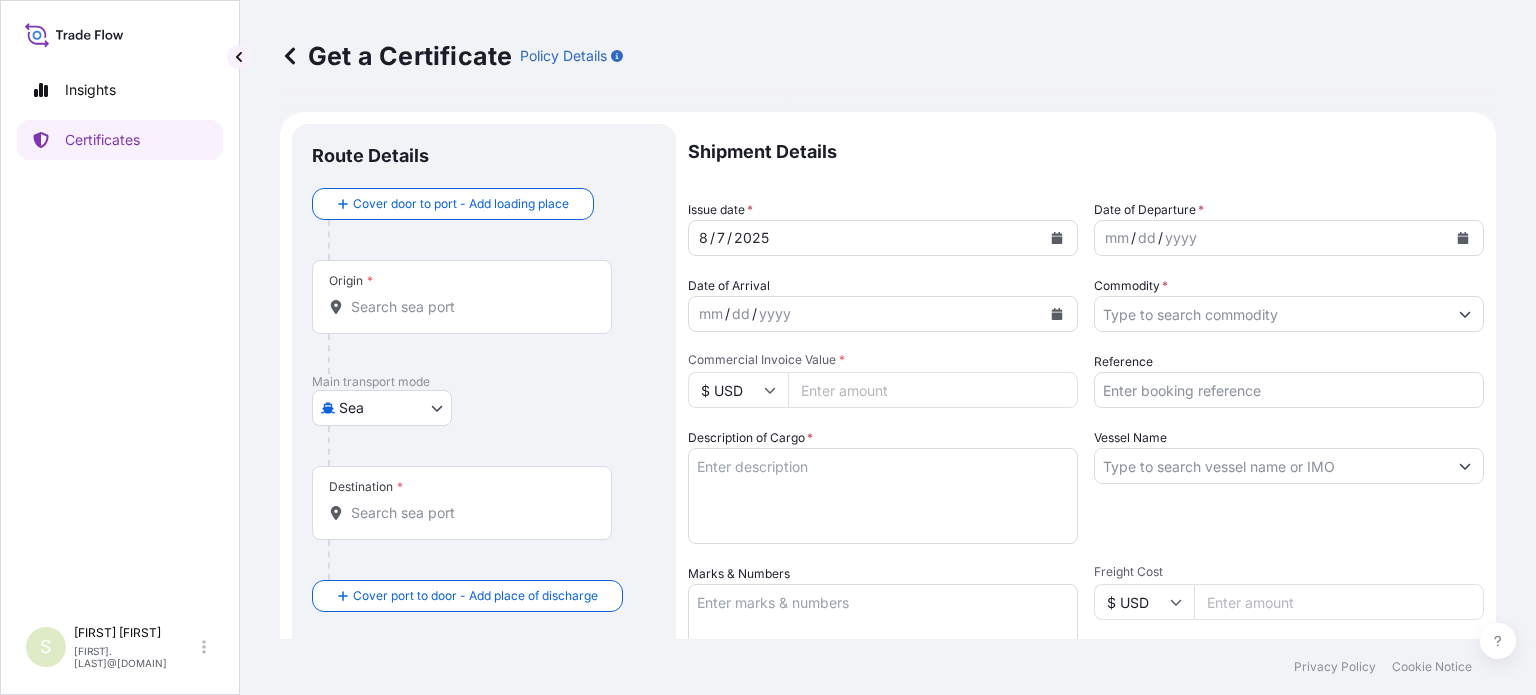 click on "Origin *" at bounding box center [469, 307] 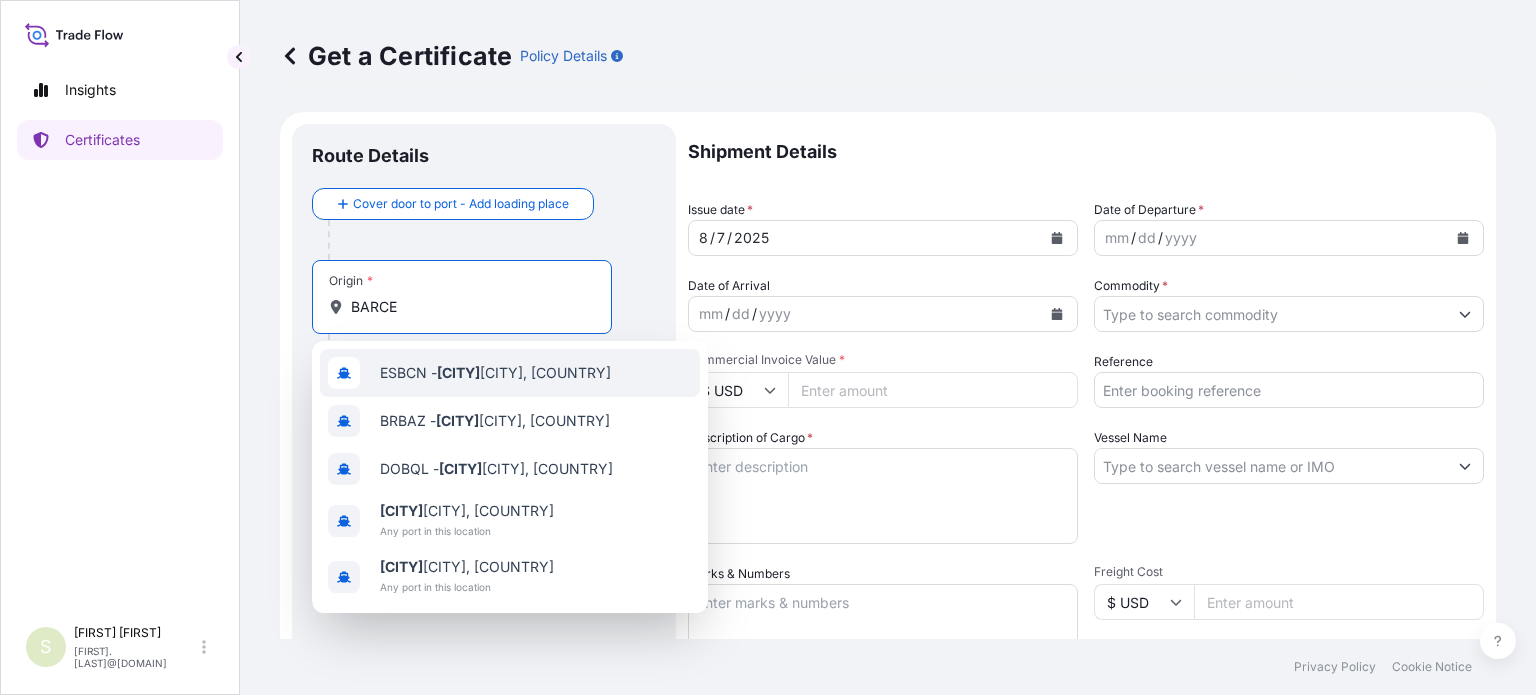 click on "ESBCN -  [CITY], [COUNTRY]" at bounding box center [510, 373] 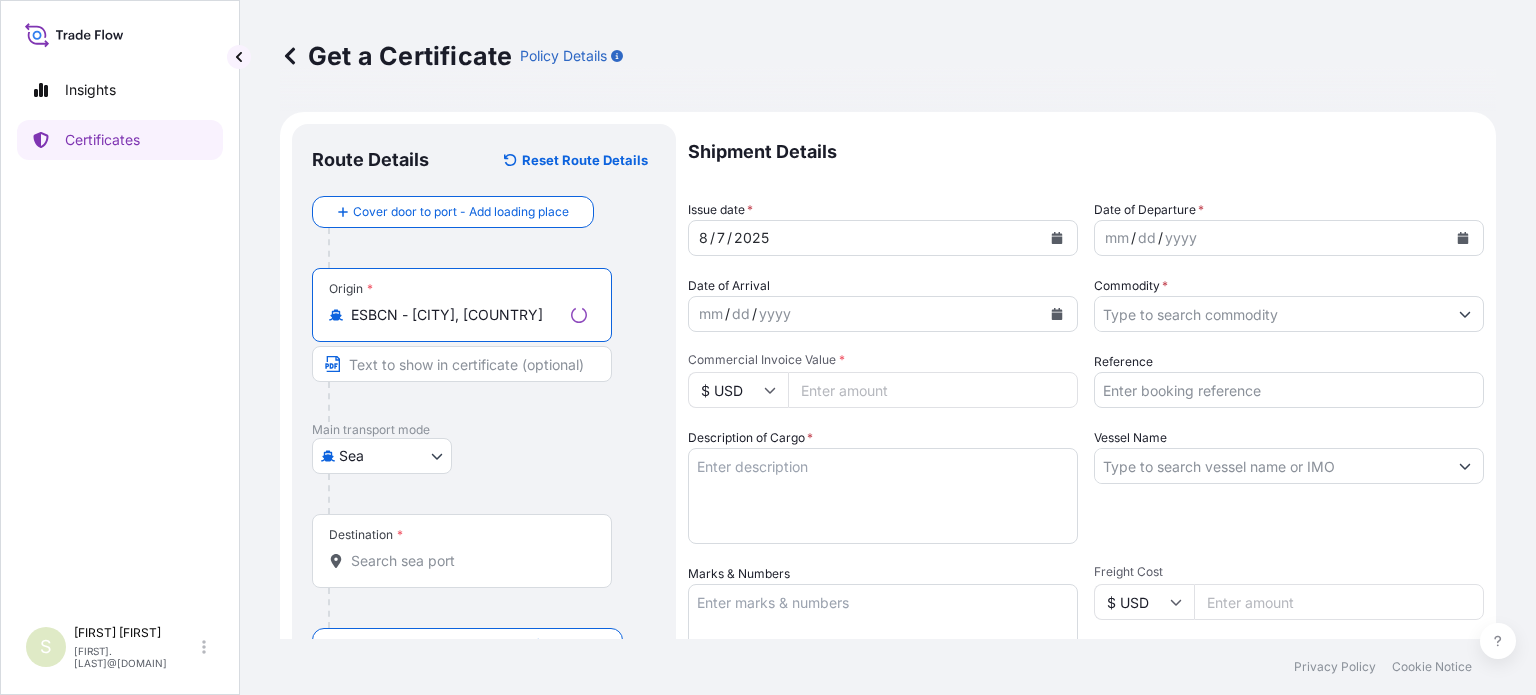 type on "ESBCN - [CITY], [COUNTRY]" 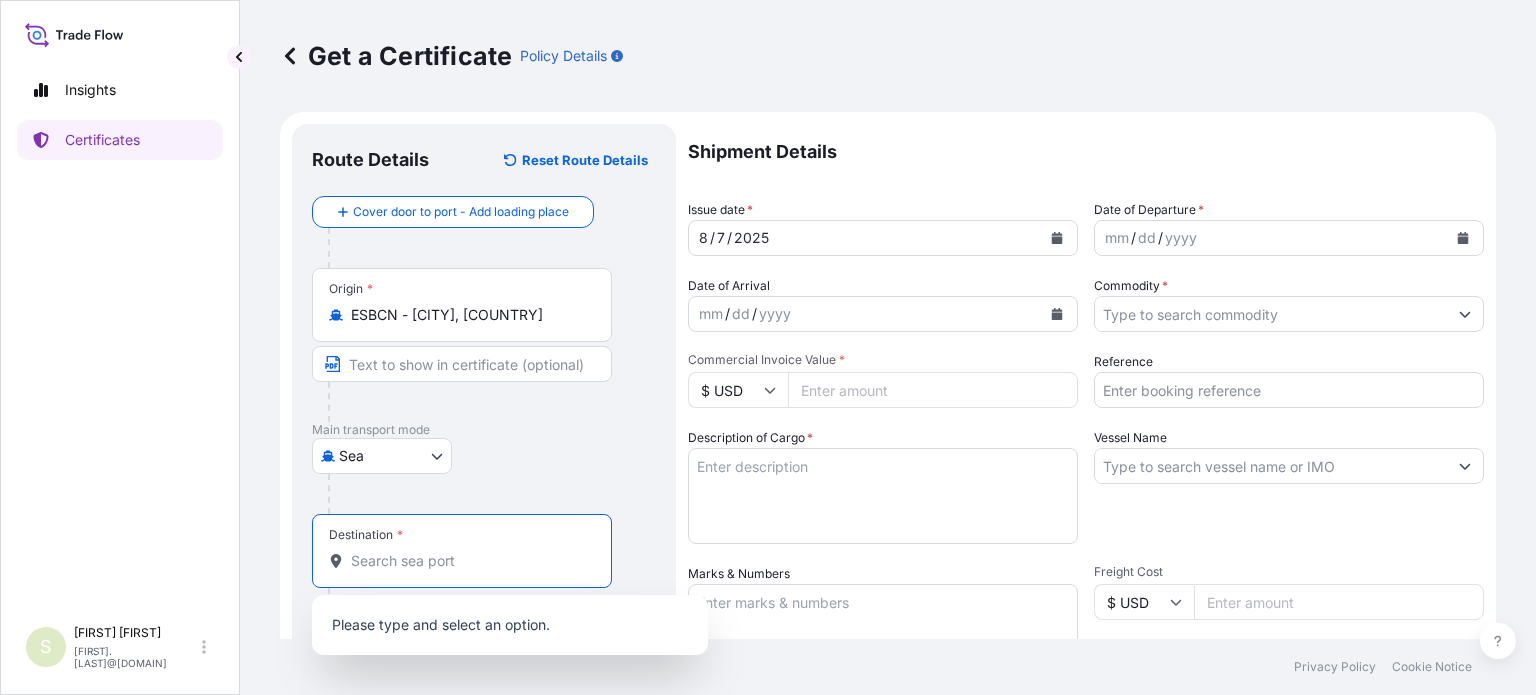click on "Destination *" at bounding box center (469, 561) 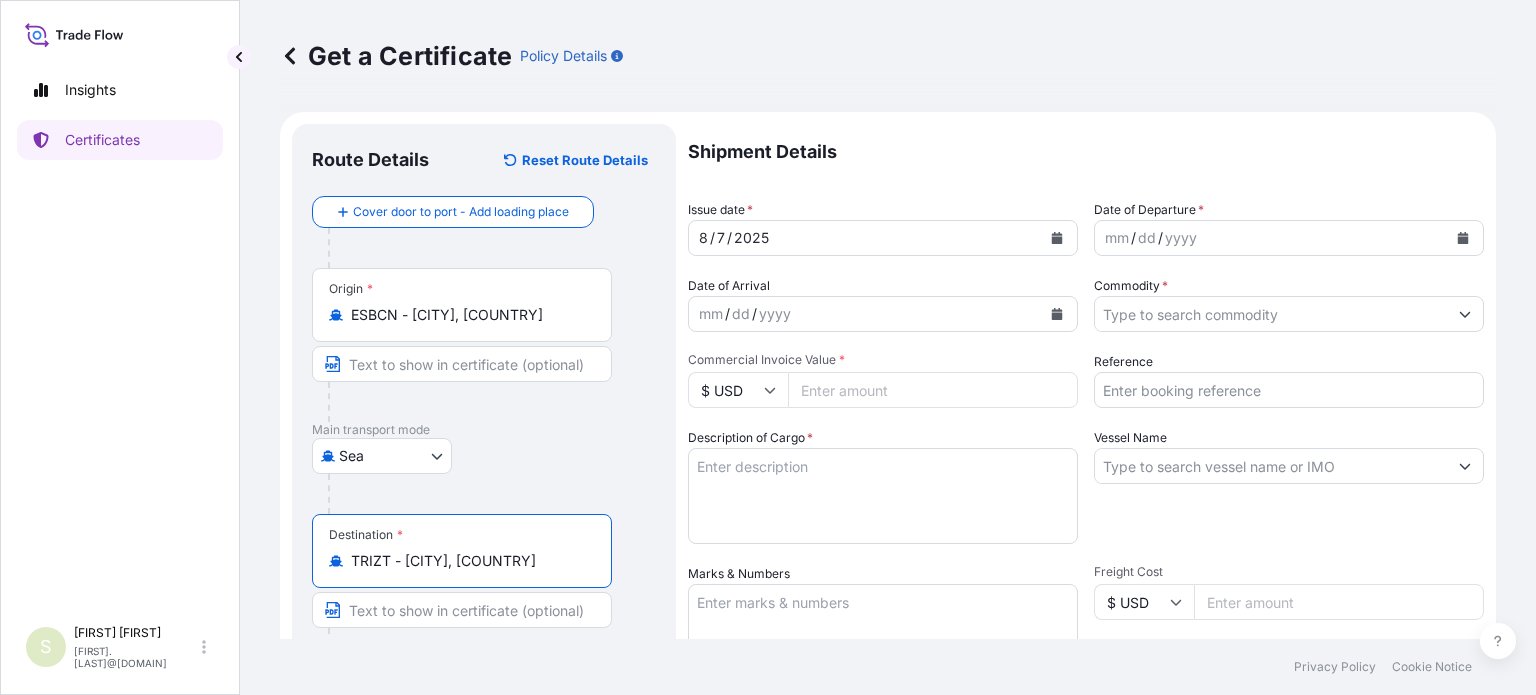 type on "TRIZT - [CITY], [COUNTRY]" 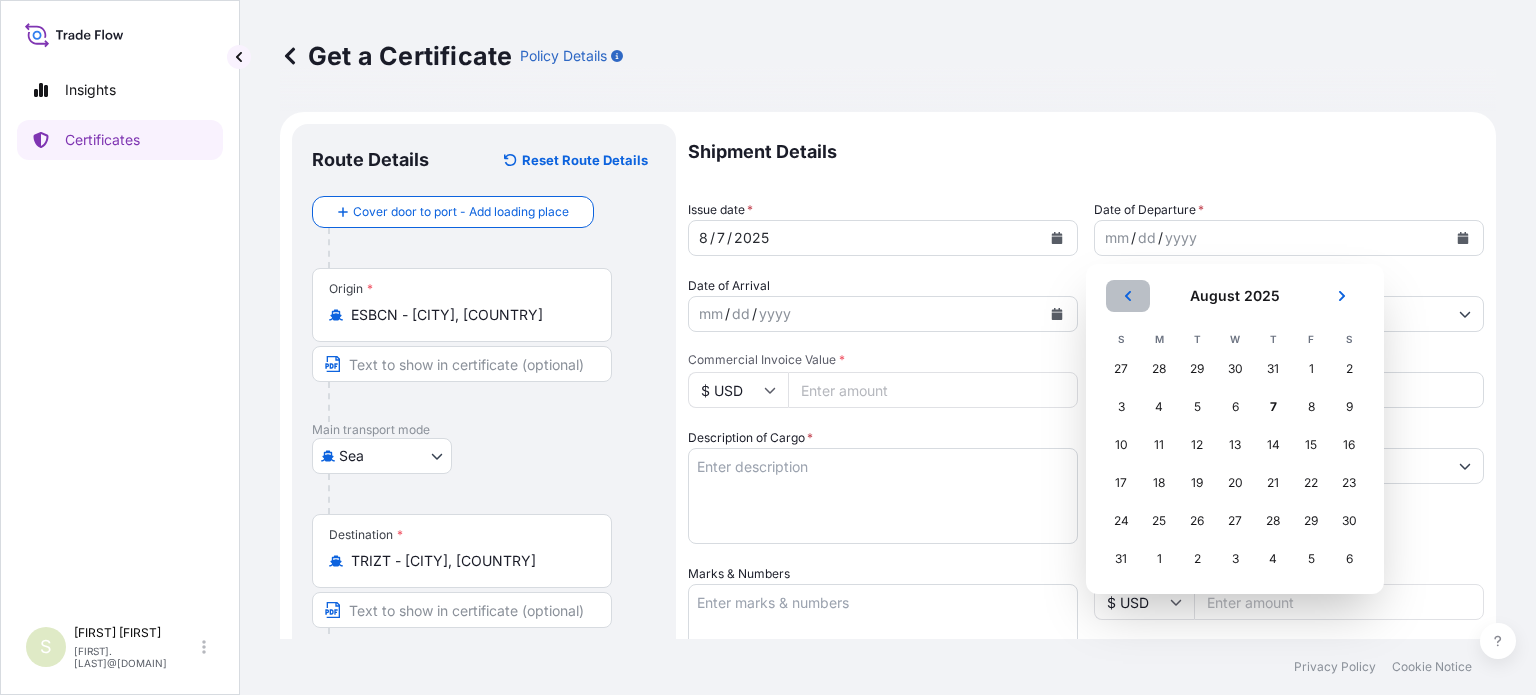click 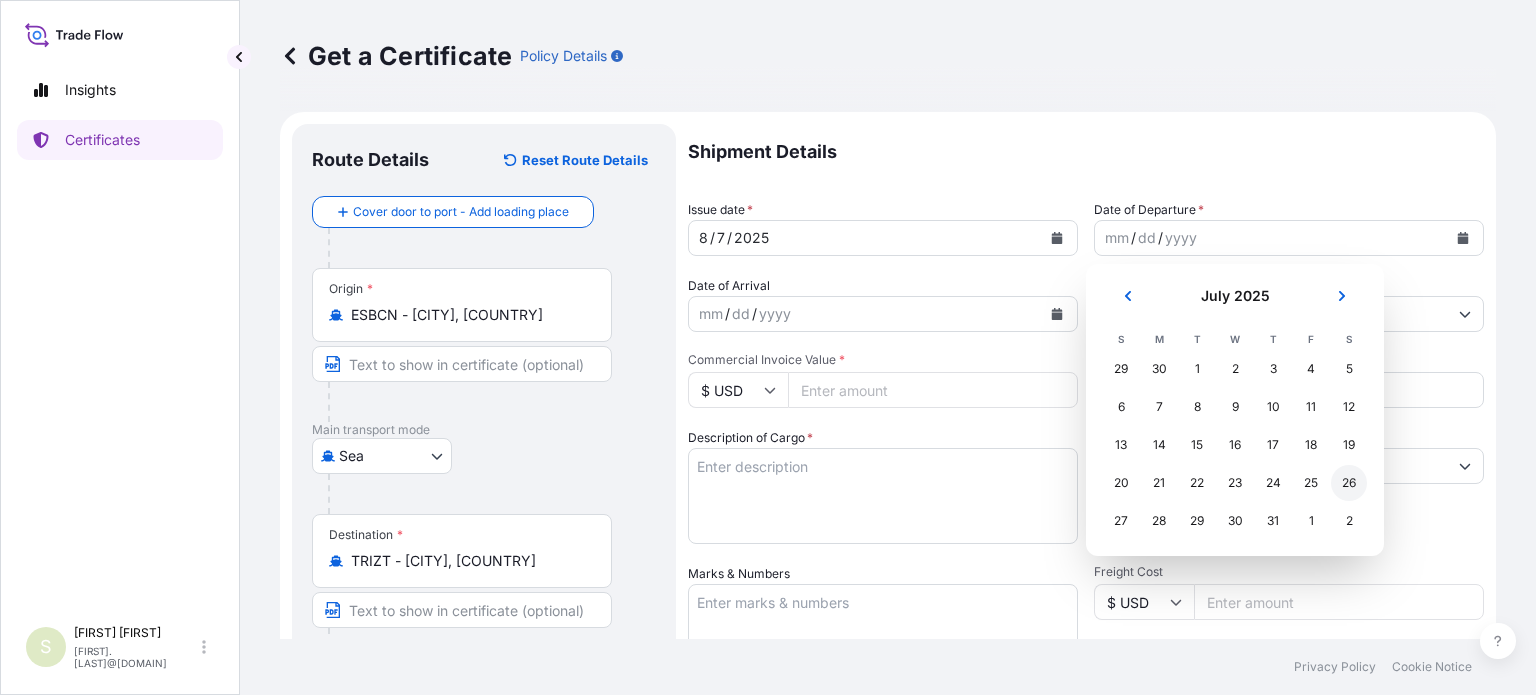 click on "26" at bounding box center (1349, 483) 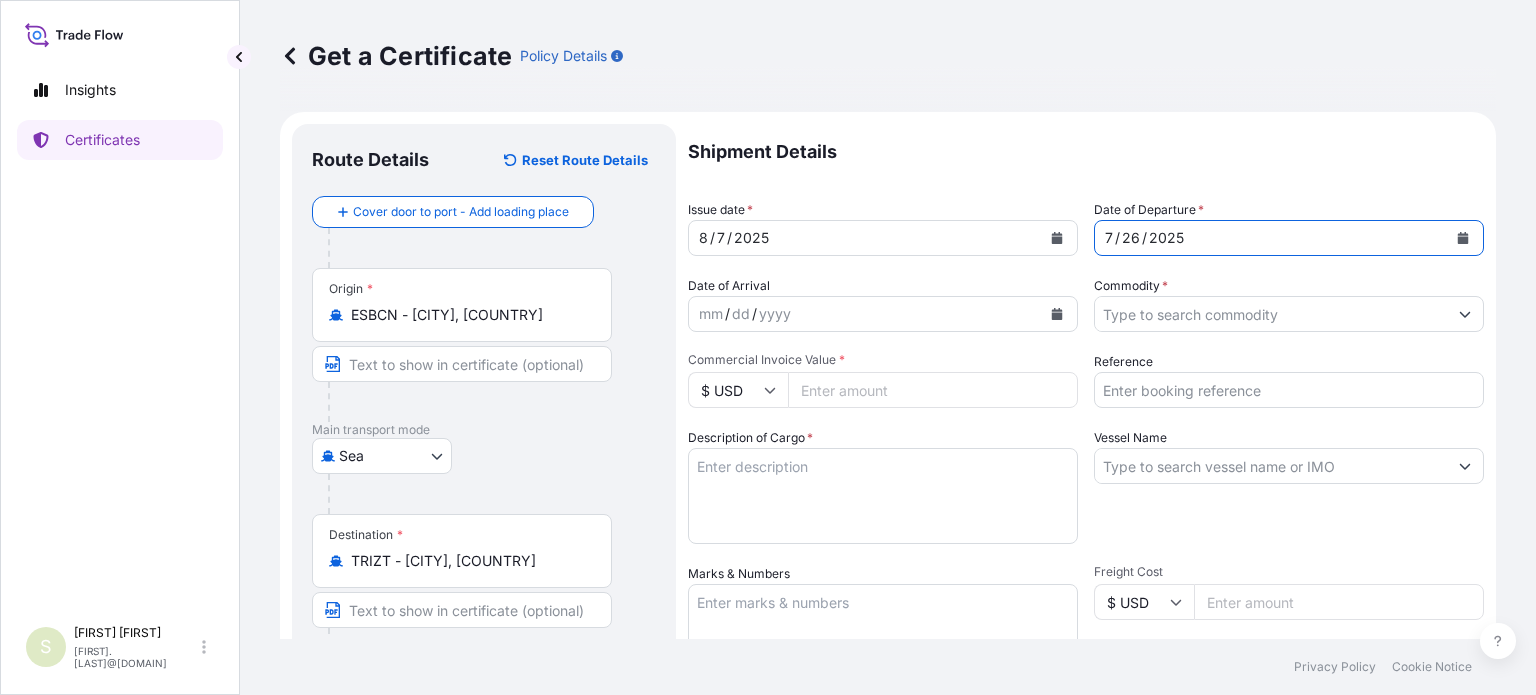 click on "Commodity *" at bounding box center [1271, 314] 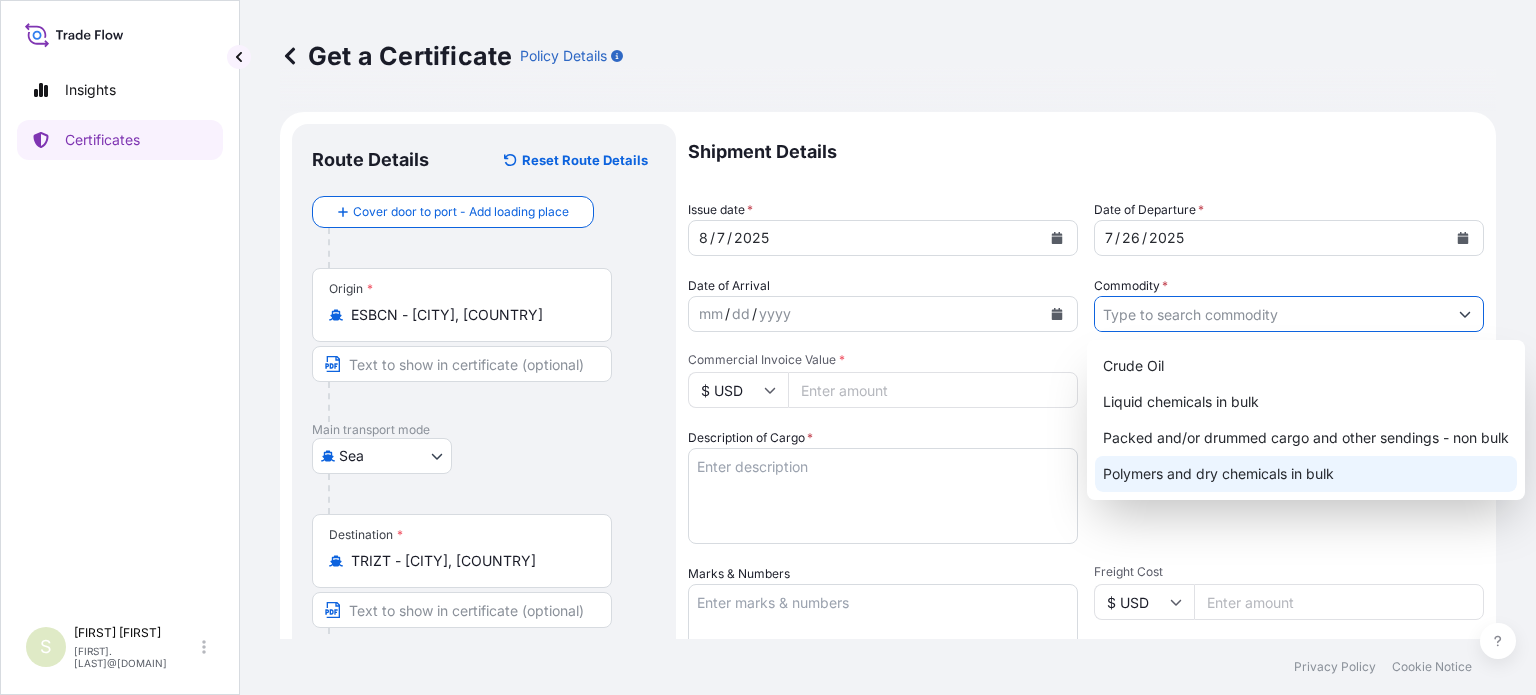 click on "Polymers and dry chemicals in bulk" at bounding box center [1306, 474] 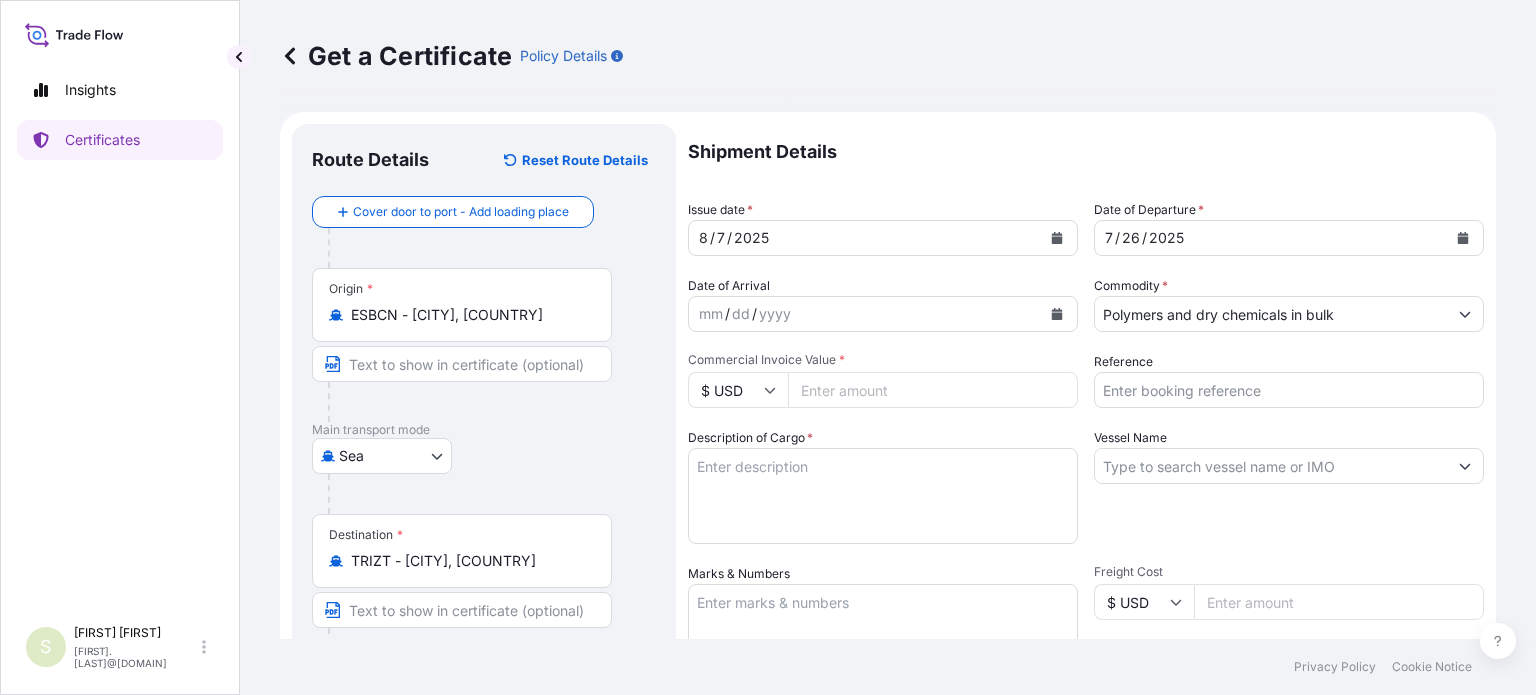 click on "$ USD" at bounding box center (738, 390) 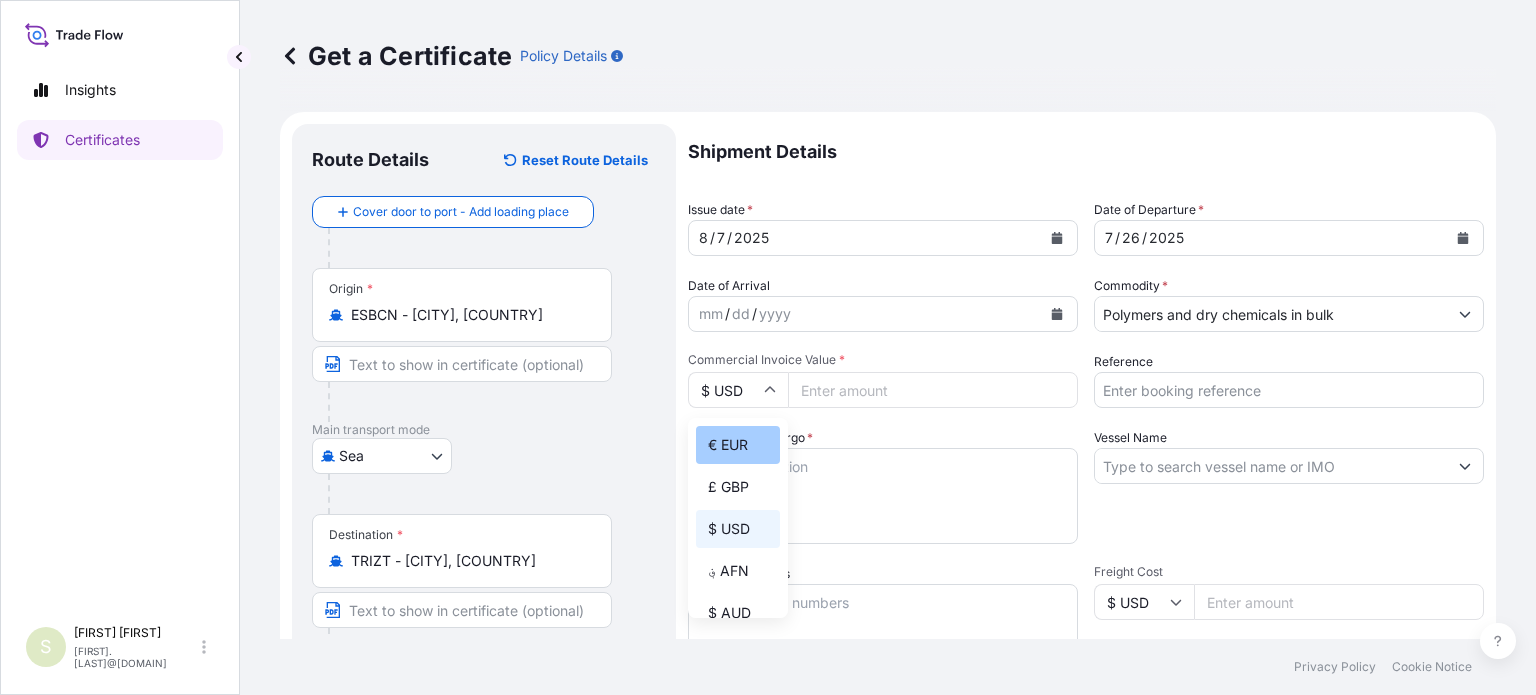 click on "€ EUR" at bounding box center [738, 445] 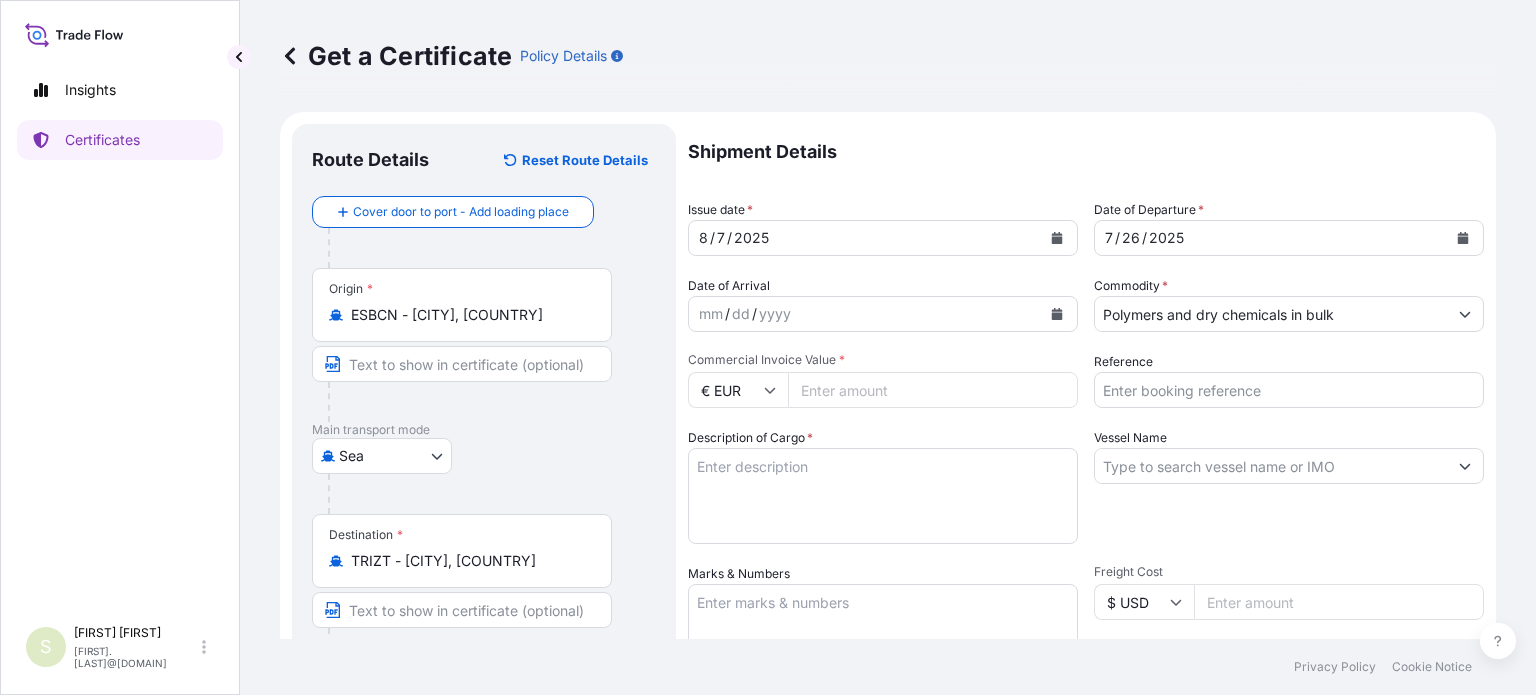 click on "Commercial Invoice Value    *" at bounding box center (933, 390) 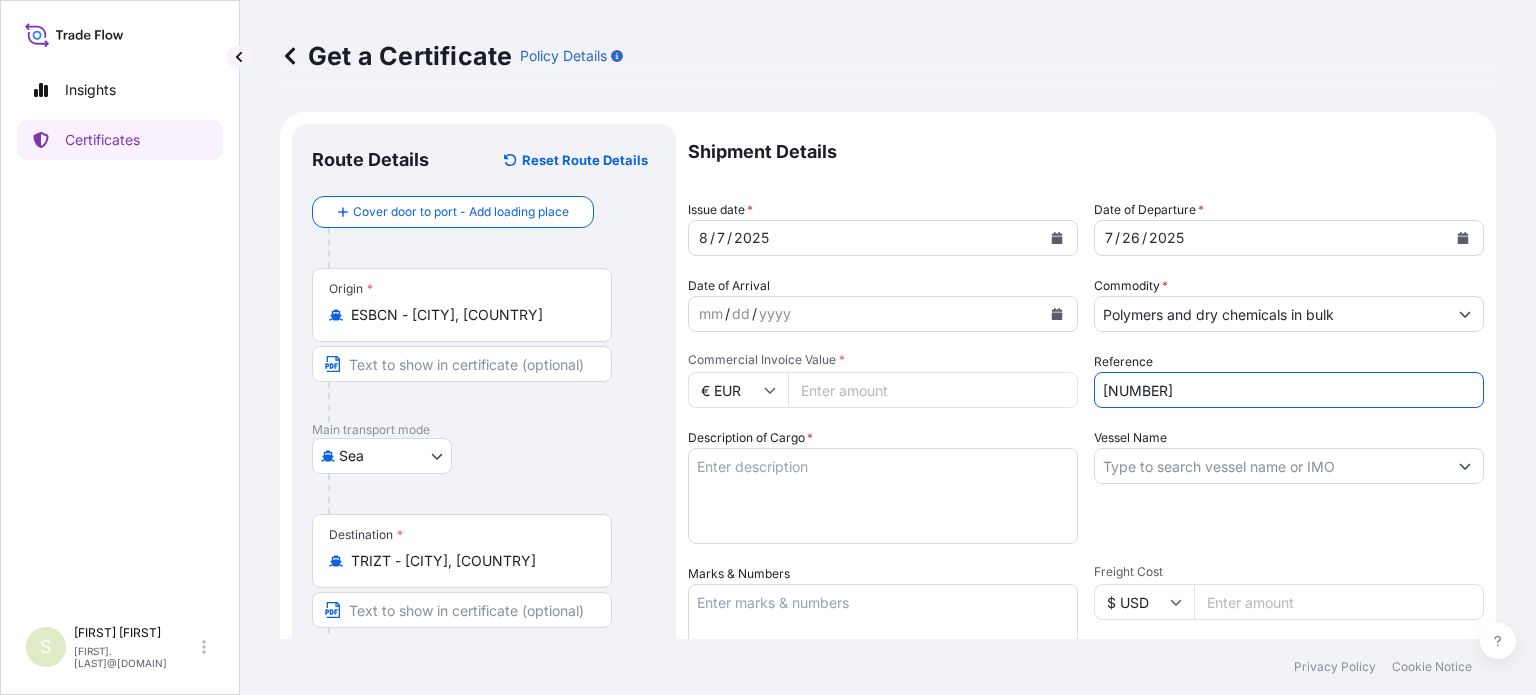 type on "[NUMBER]" 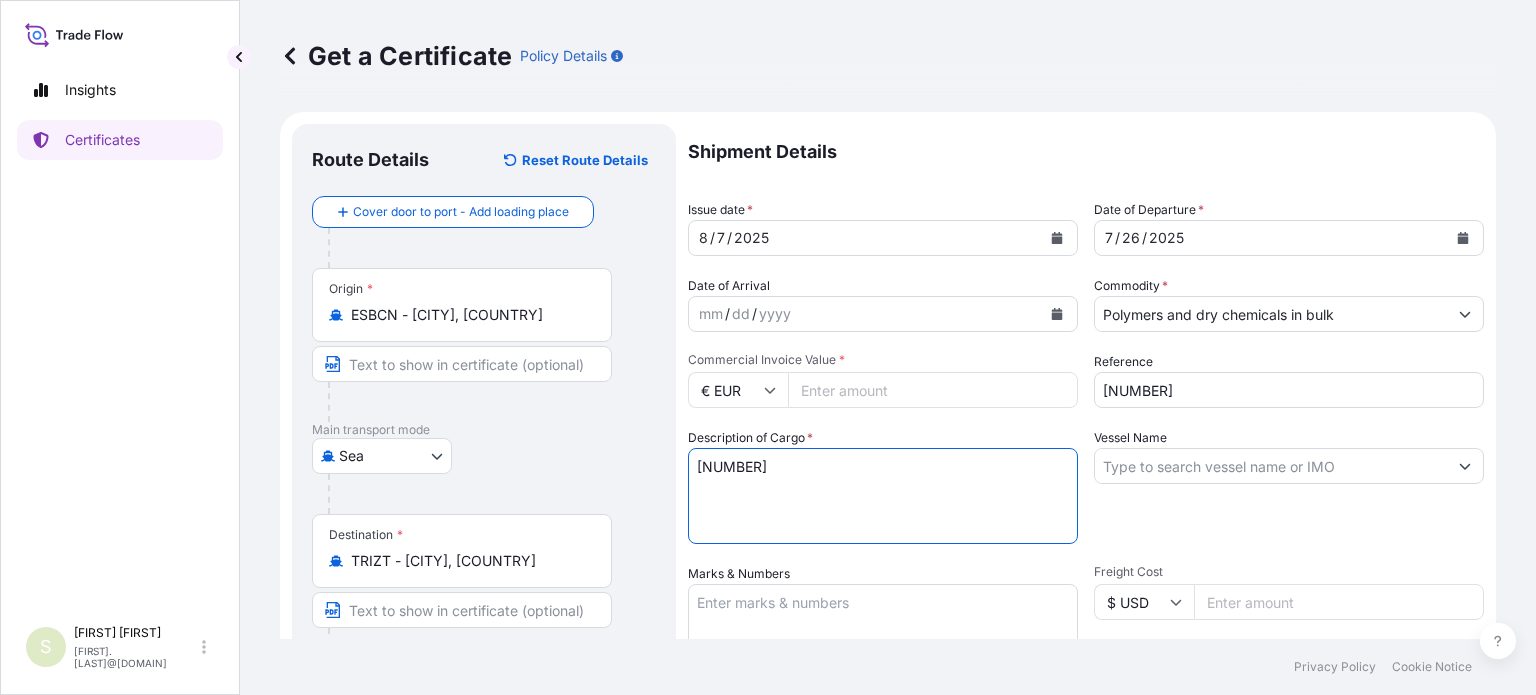 type on "[NUMBER]" 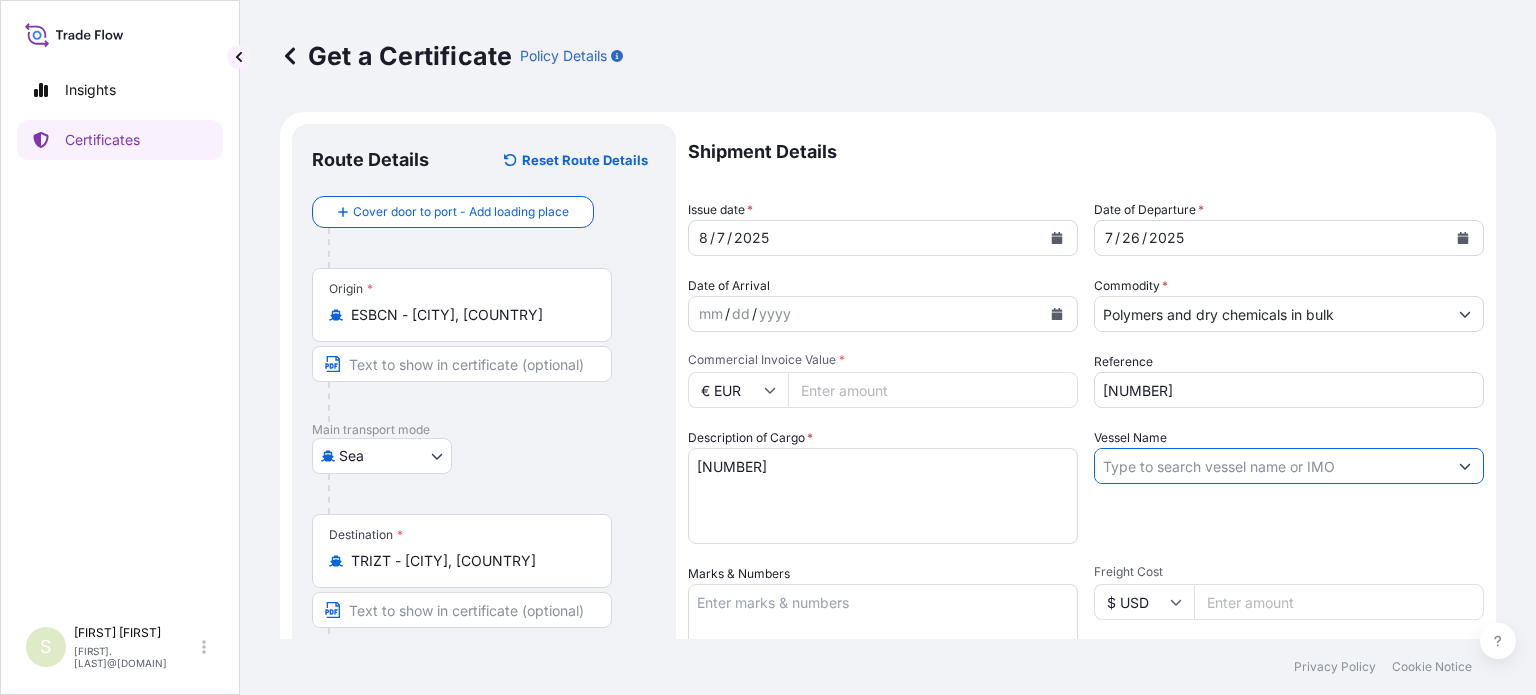 click on "Vessel Name" at bounding box center [1271, 466] 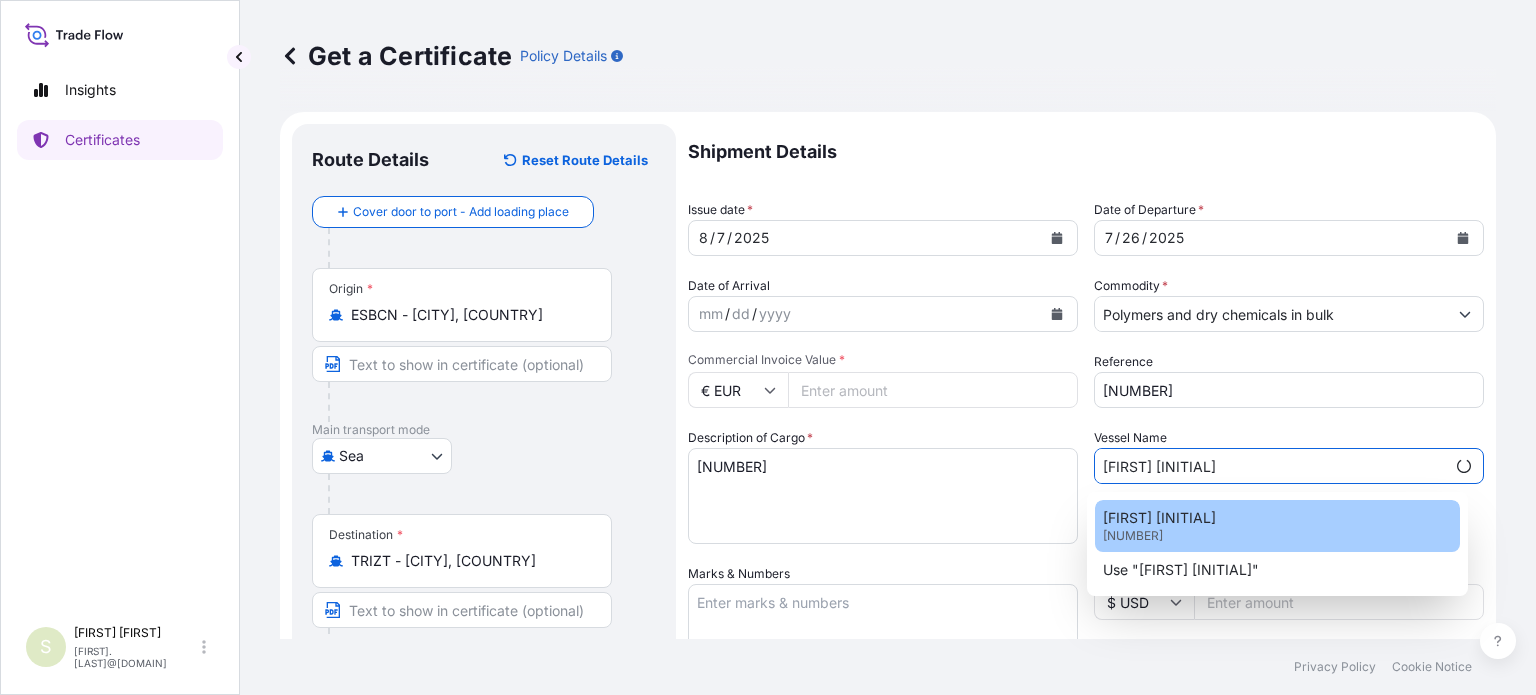 click on "[FIRST] [INITIAL] [NUMBER]" at bounding box center (1277, 526) 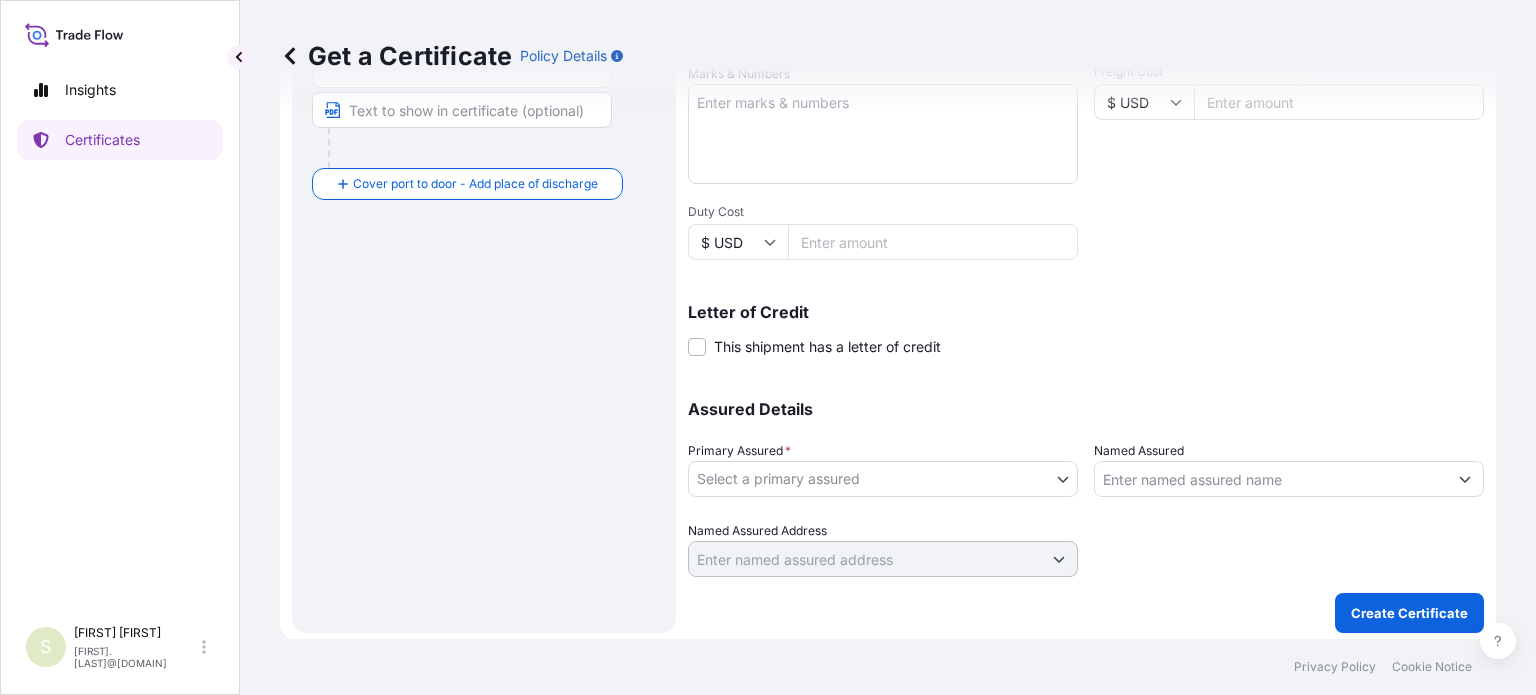scroll, scrollTop: 504, scrollLeft: 0, axis: vertical 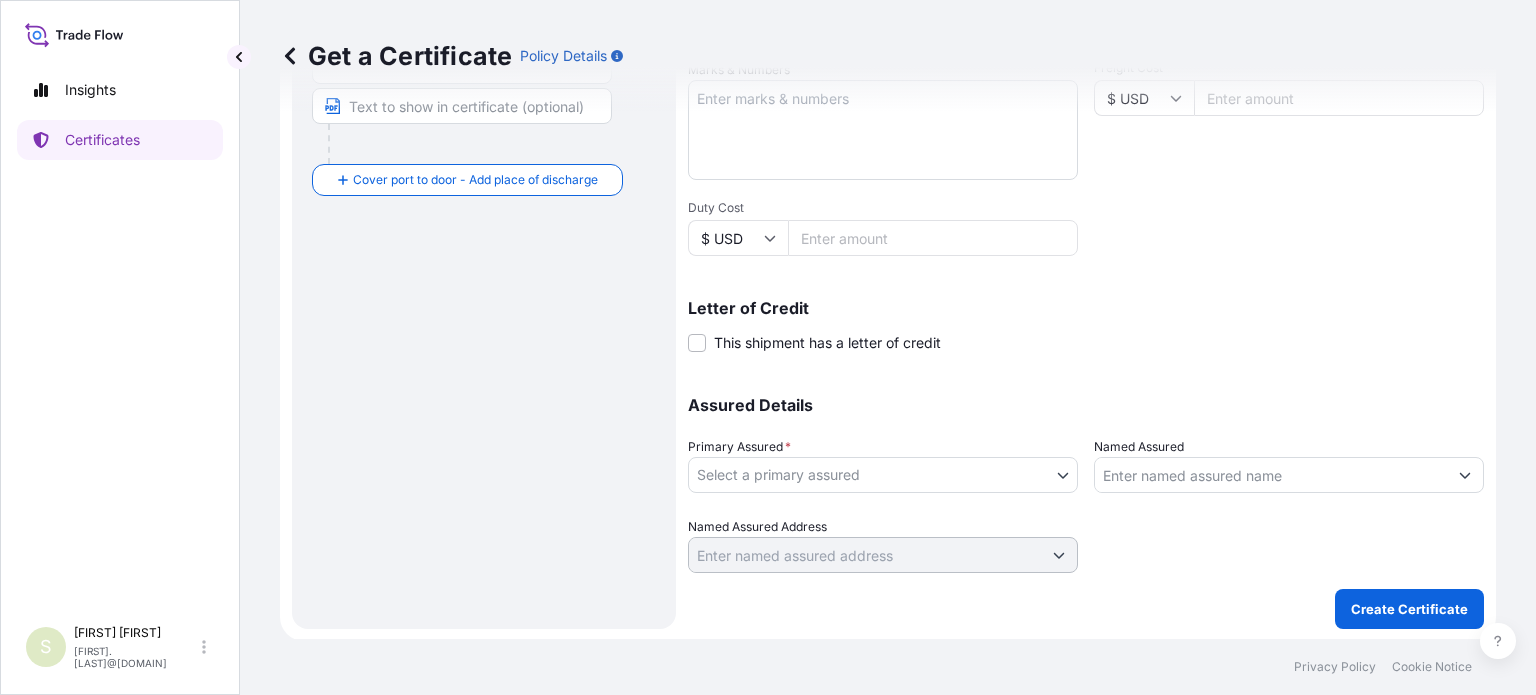type on "[FIRST] [INITIAL]" 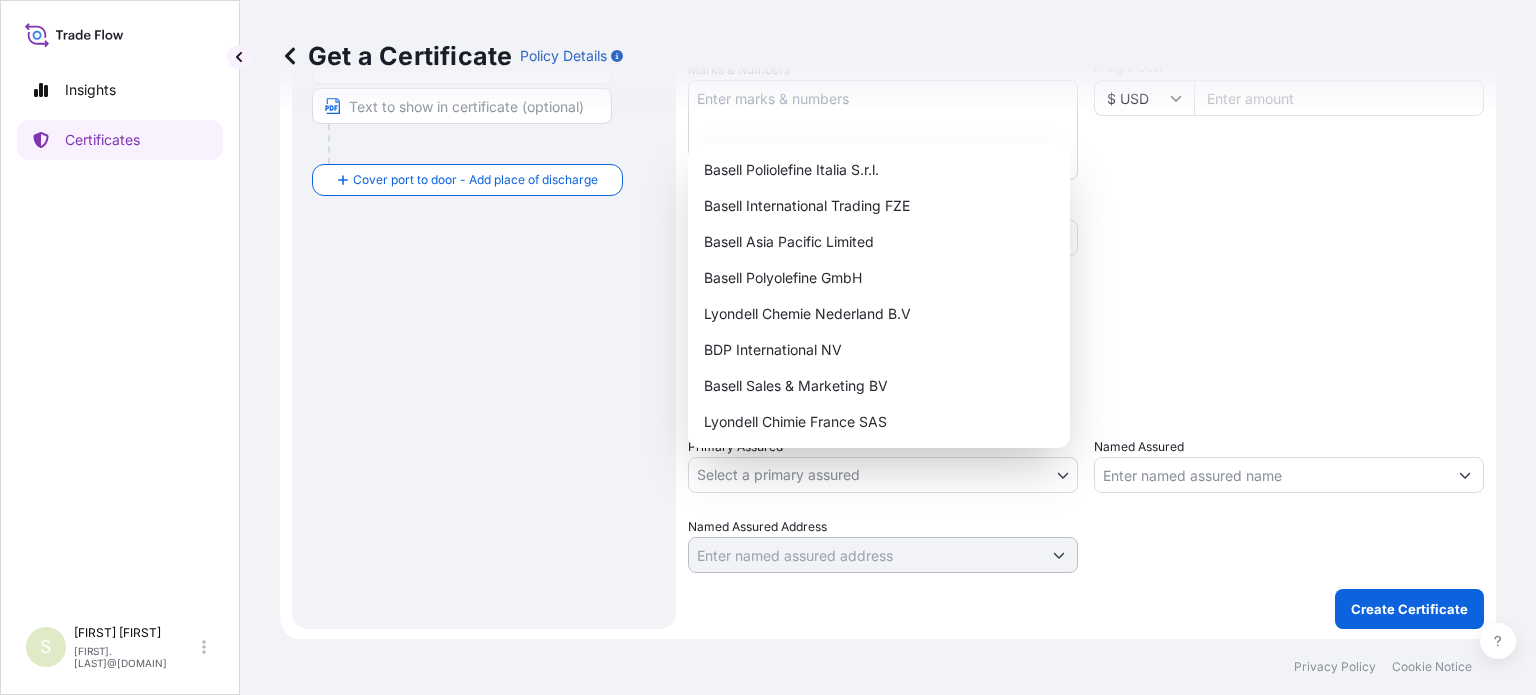 click on "1 option available. 2 options available. 1 option available.
Insights Certificates S [FIRST]   [LAST] [FIRST].[LAST]@[DOMAIN] Get a Certificate Policy Details Route Details Reset Route Details   Cover door to port - Add loading place Place of loading Road / Inland Road / Inland Origin * ESBCN - [CITY], [COUNTRY] Main transport mode Sea Air Road Sea Destination * TRIZT - [CITY], [COUNTRY] Cover port to door - Add place of discharge Road / Inland Road / Inland Place of Discharge Shipment Details Issue date * [MONTH] / [DAY] / [YEAR] Date of Departure * [MONTH] / [DAY] / [YEAR] Date of Arrival mm / dd / yyyy Commodity * Polymers and dry chemicals in bulk Packing Category Commercial Invoice Value    * € EUR [NUMBER] Reference [NUMBER] Description of Cargo * [NUMBER] Vessel Name [FIRST] [INITIAL] Marks & Numbers Freight Cost   $ USD Duty Cost   $ USD Letter of Credit This shipment has a letter of credit Letter of credit * Letter of credit may not exceed 12000 characters Assured Details Primary Assured * Select a primary assured Named Assured" at bounding box center (768, 347) 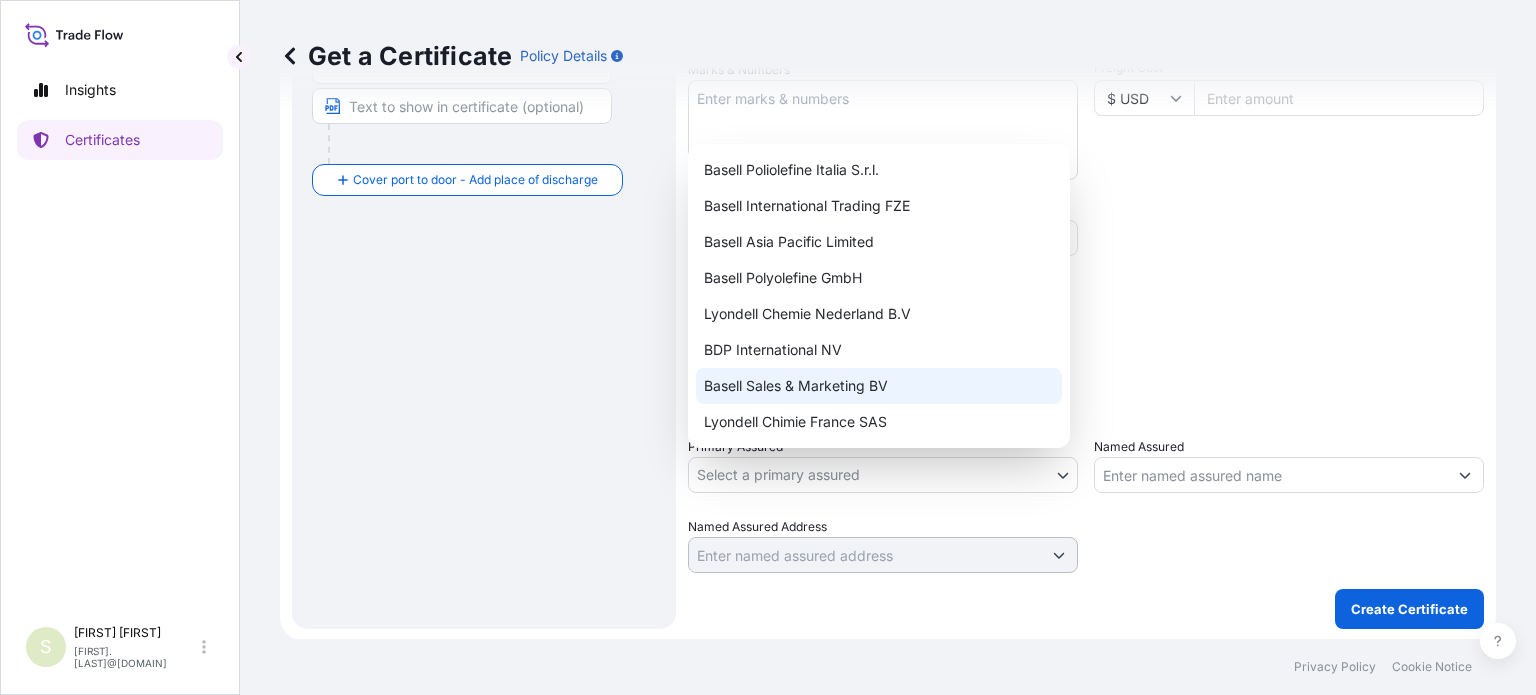 click on "Basell Sales & Marketing BV" at bounding box center [879, 386] 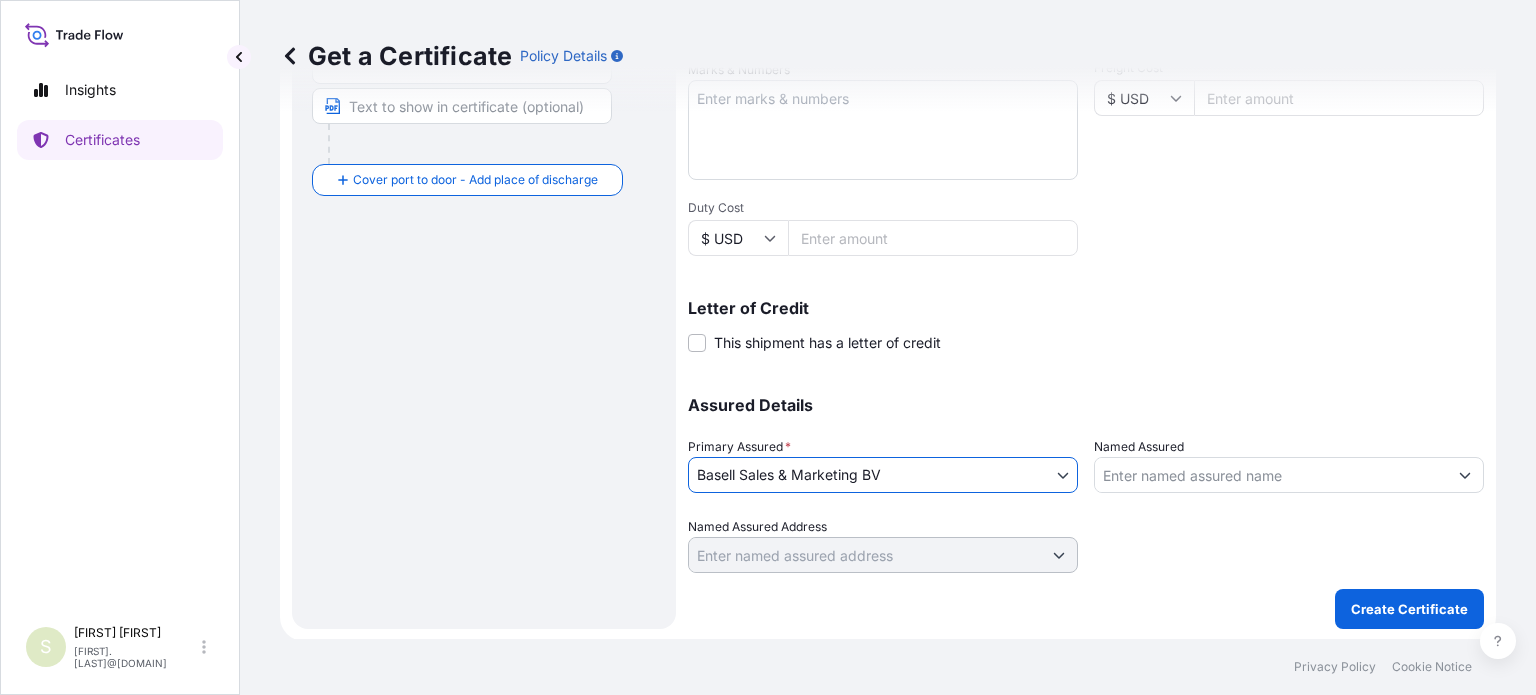 click on "Named Assured" at bounding box center (1271, 475) 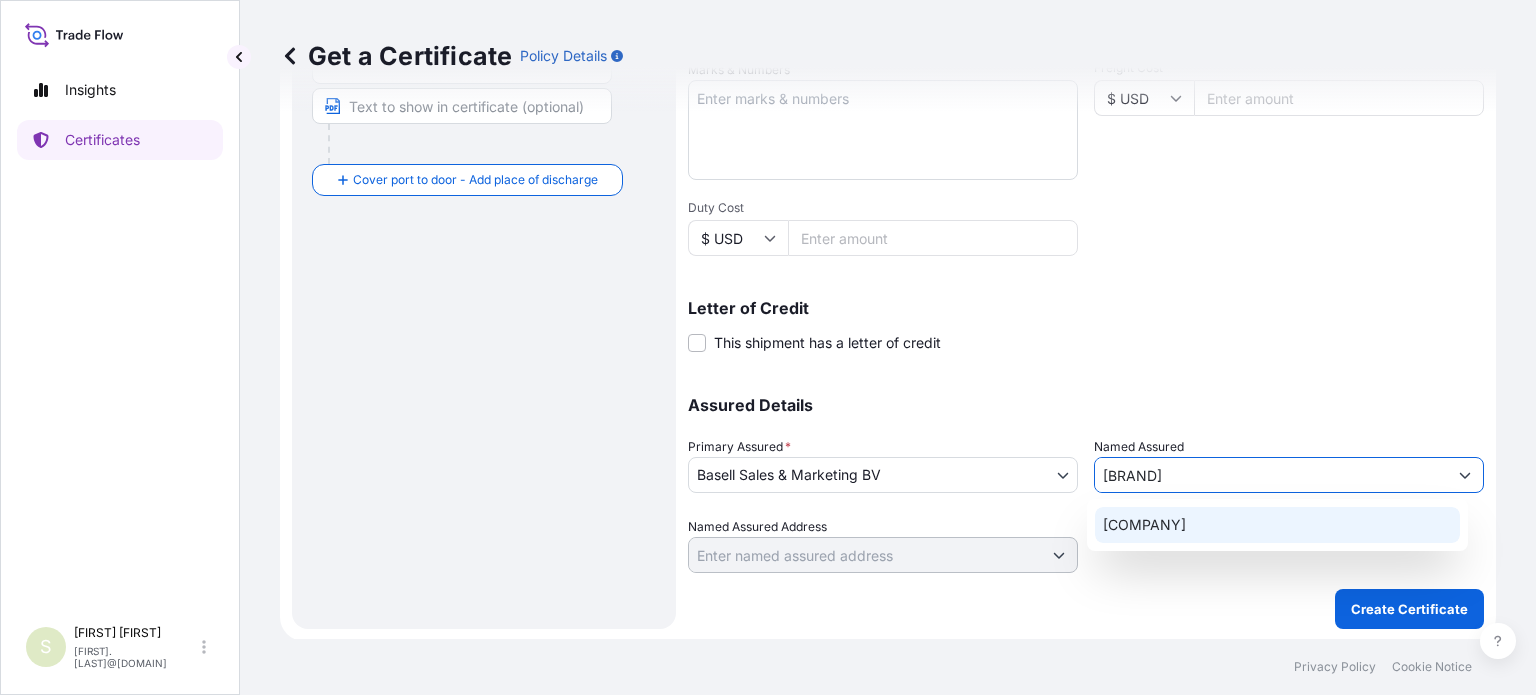 click on "[COMPANY]" at bounding box center (1144, 525) 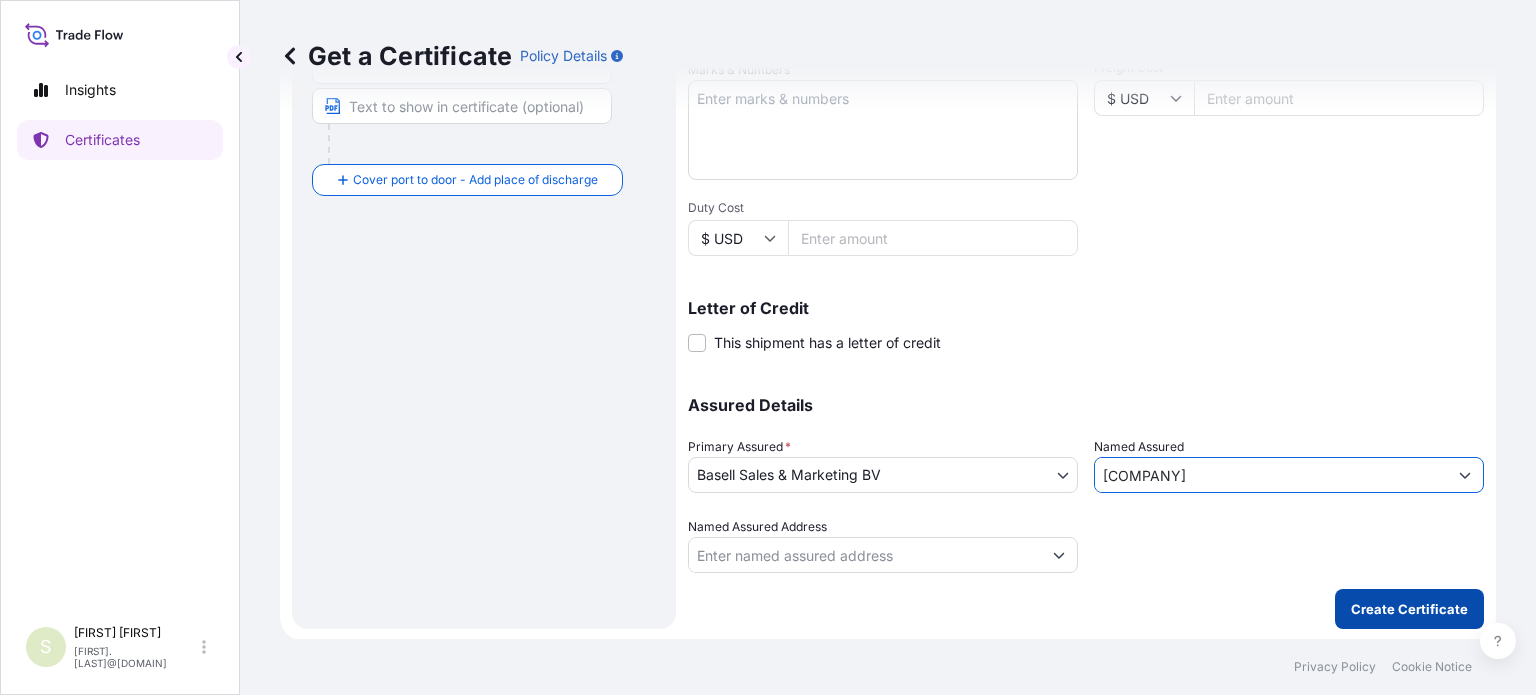 type on "[COMPANY]" 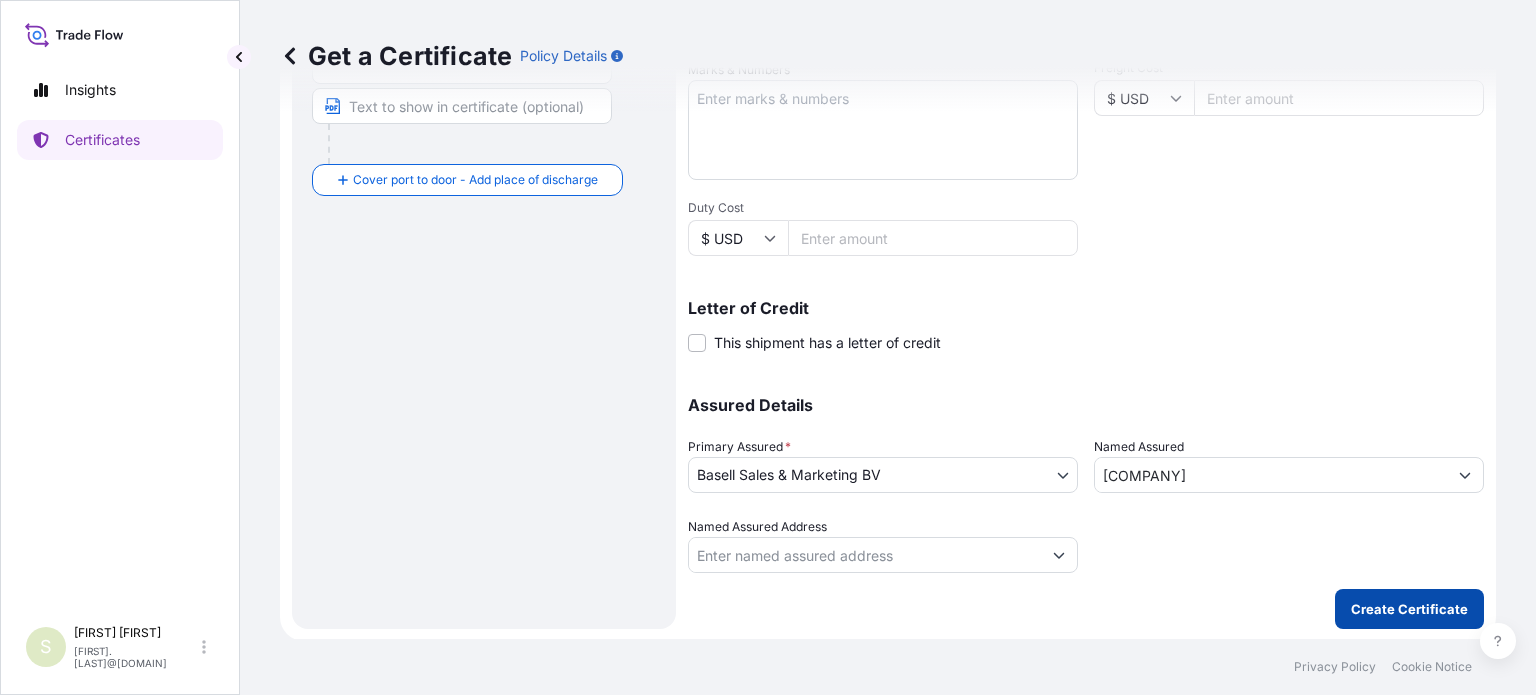 click on "Create Certificate" at bounding box center (1409, 609) 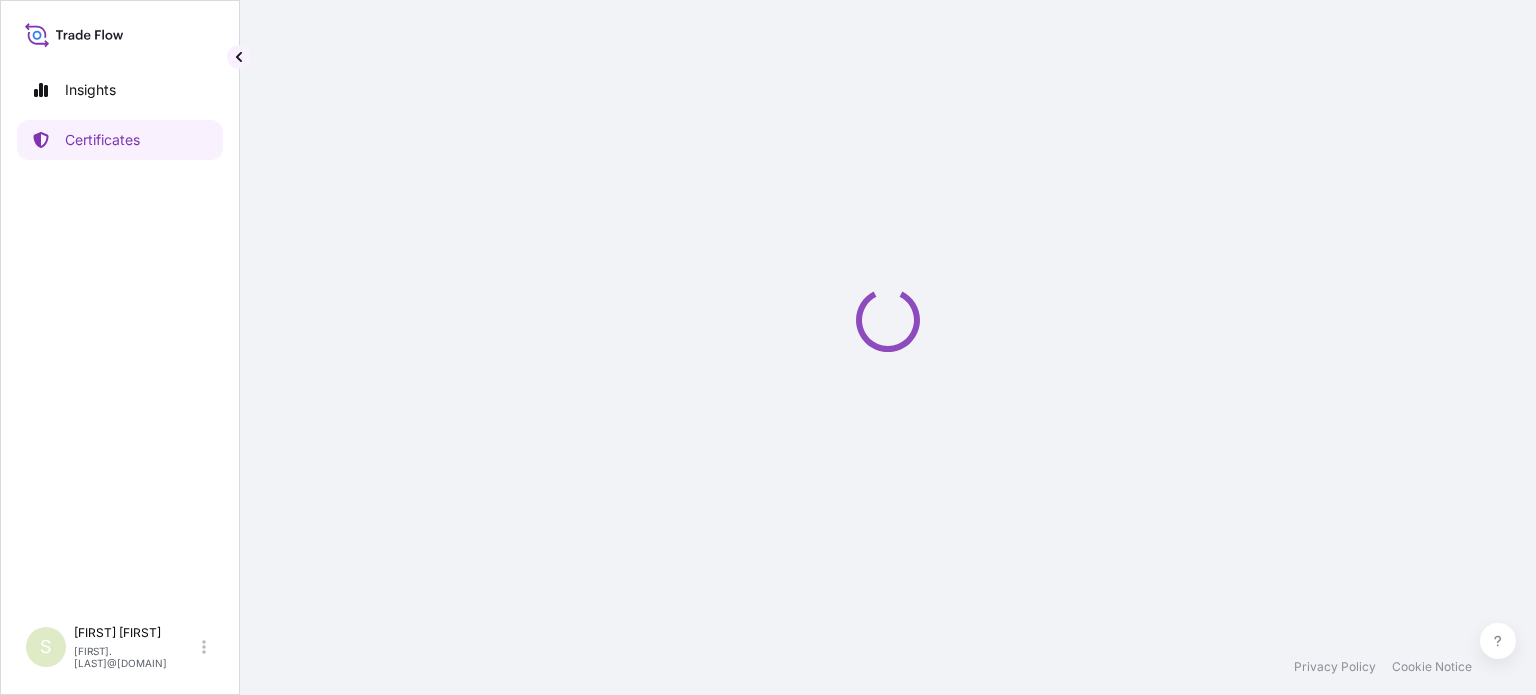 scroll, scrollTop: 0, scrollLeft: 0, axis: both 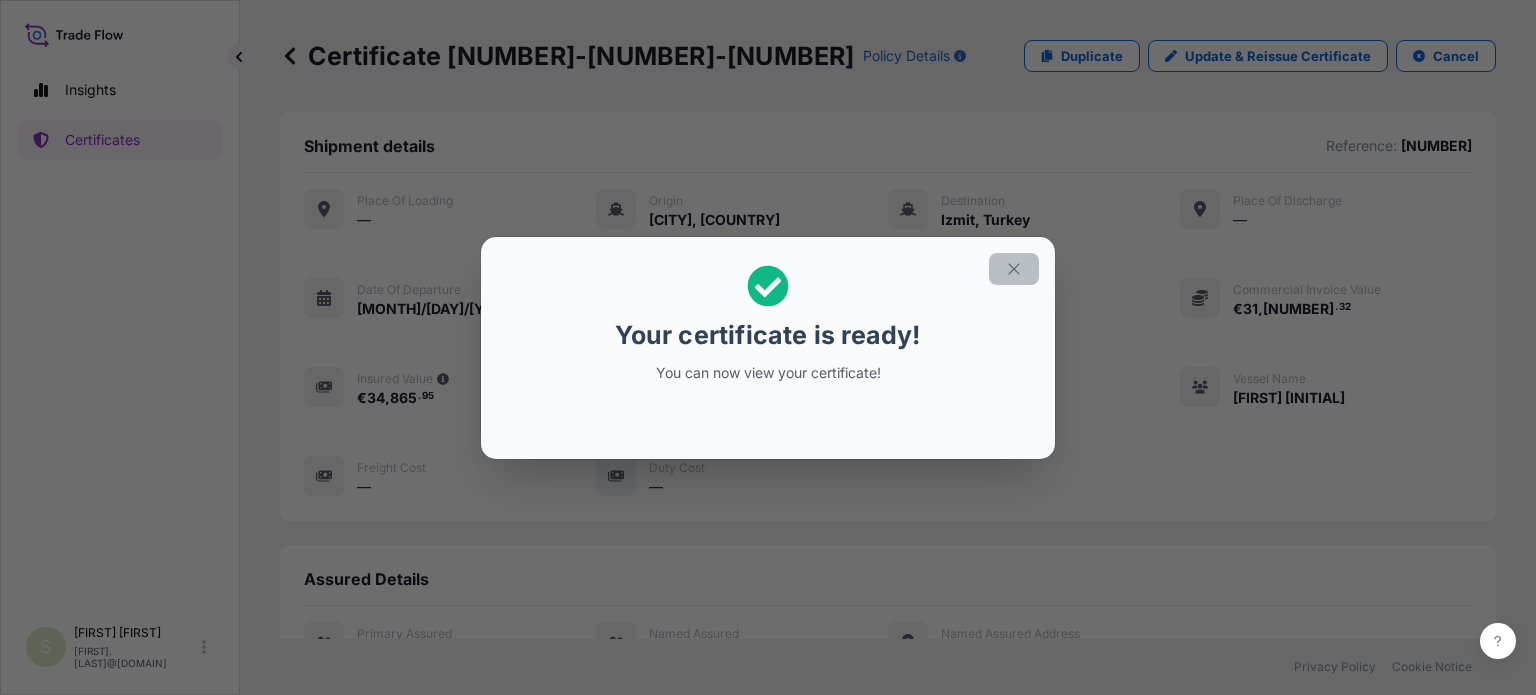 click 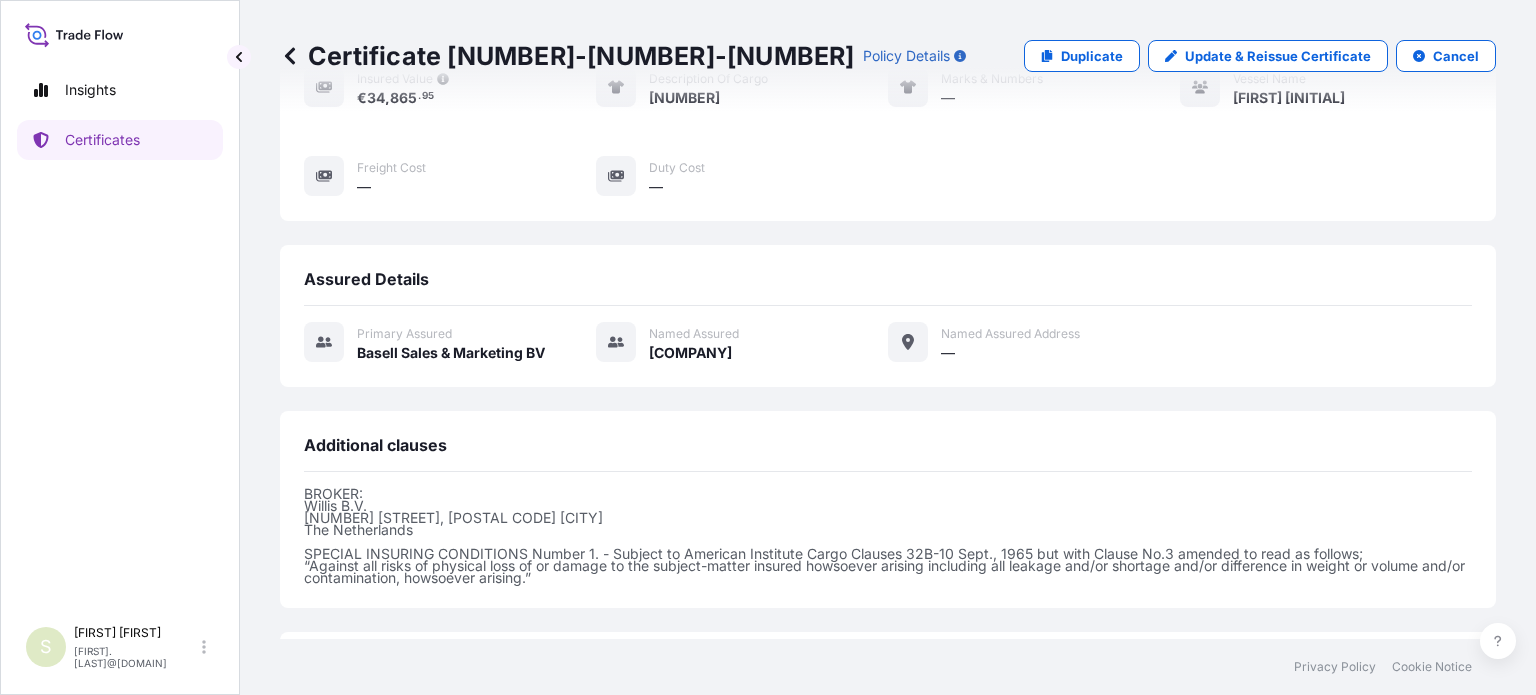 scroll, scrollTop: 493, scrollLeft: 0, axis: vertical 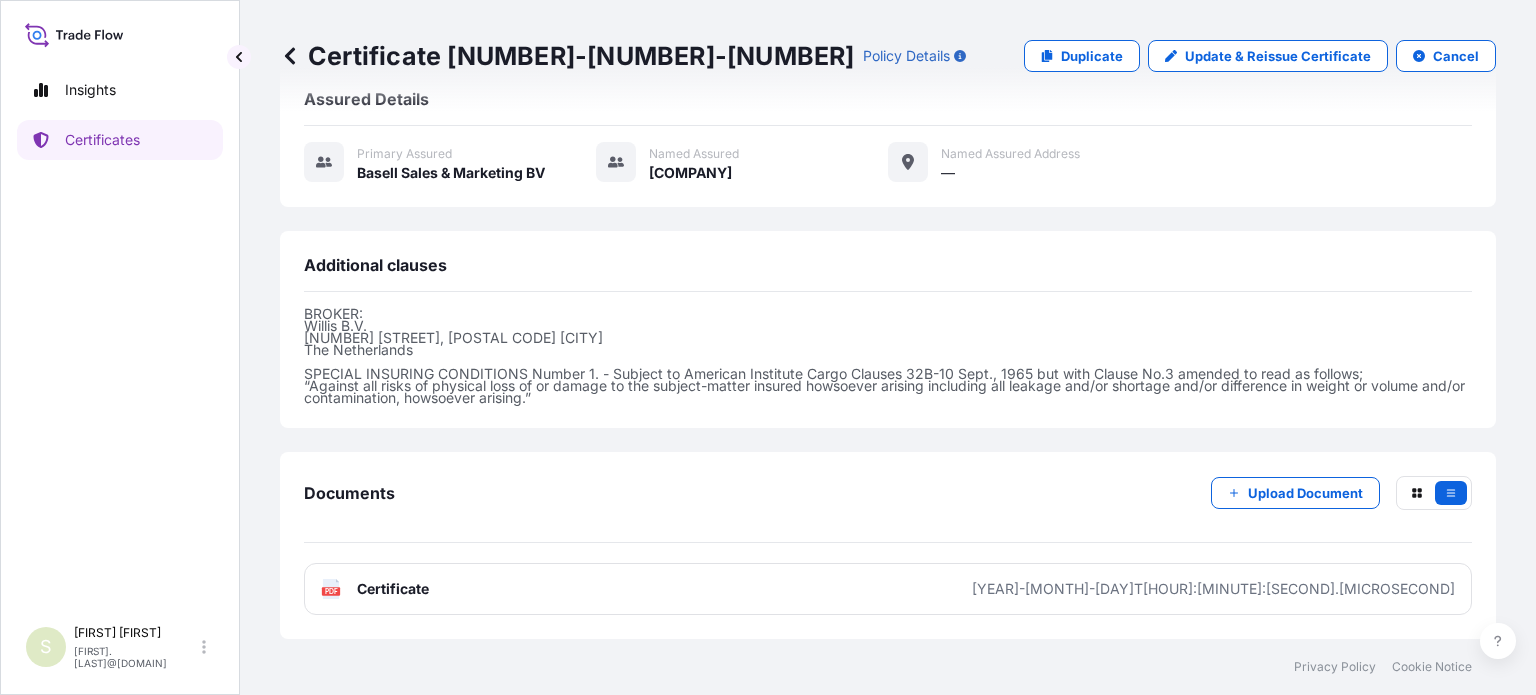 click on "PDF Certificate [YEAR]-[MONTH]-[DAY]T[HOUR]:[MINUTE]:[SECOND].[MICROSECOND]" at bounding box center [888, 589] 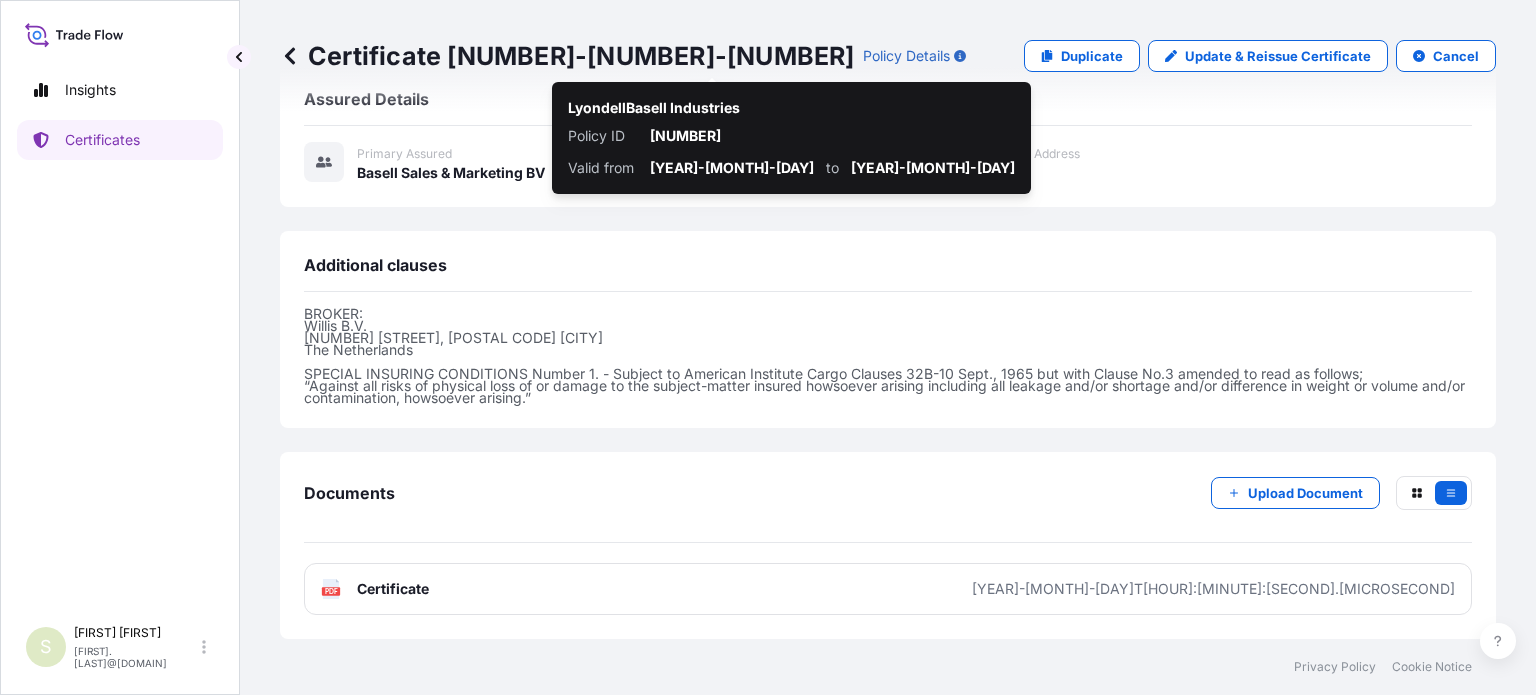 scroll, scrollTop: 0, scrollLeft: 0, axis: both 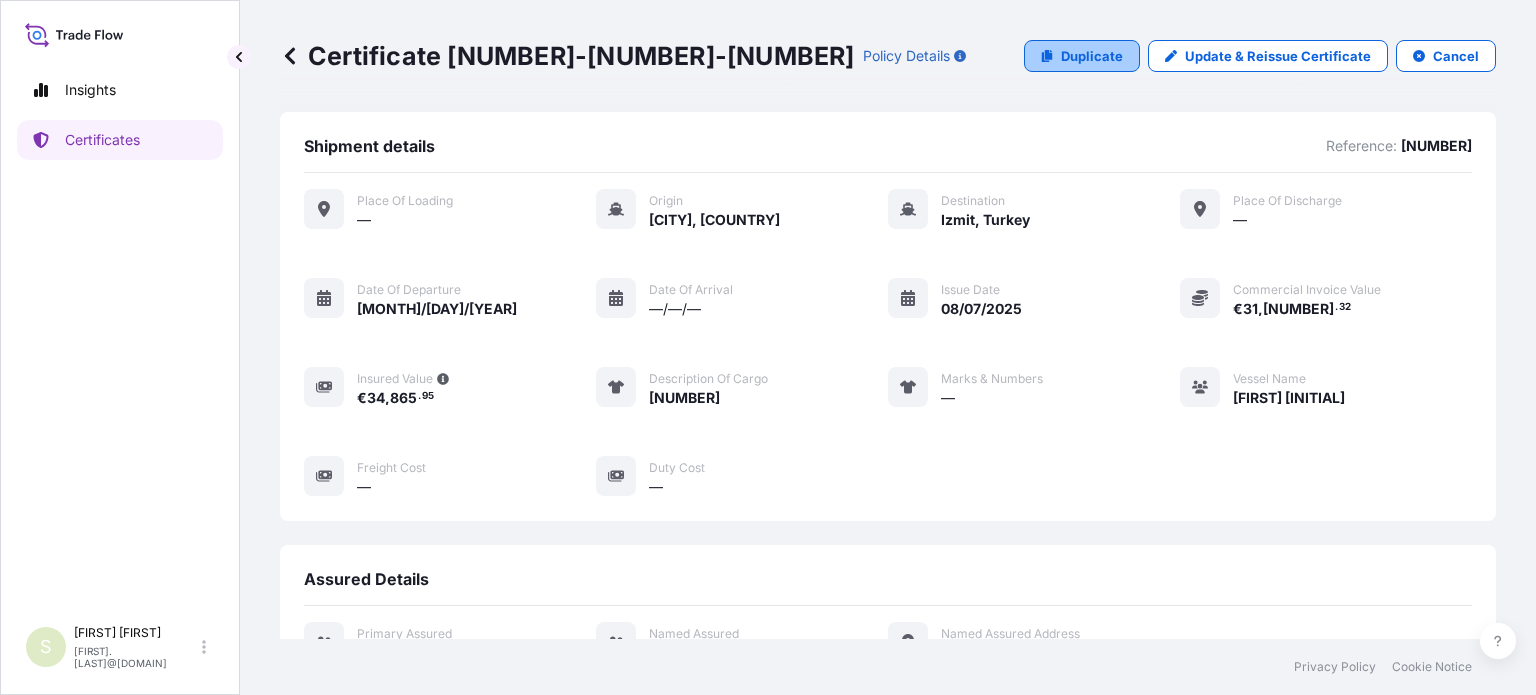 click on "Duplicate" at bounding box center (1092, 56) 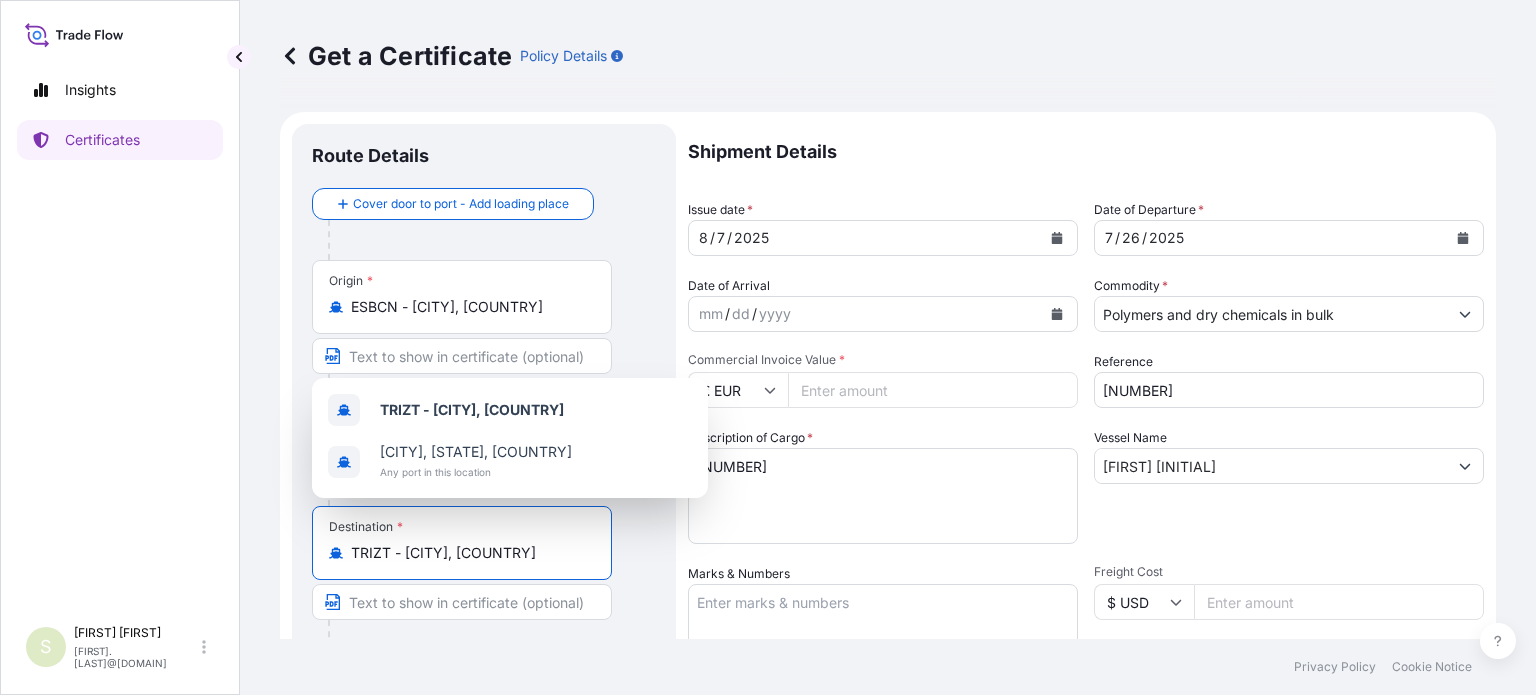 drag, startPoint x: 480, startPoint y: 559, endPoint x: 314, endPoint y: 556, distance: 166.0271 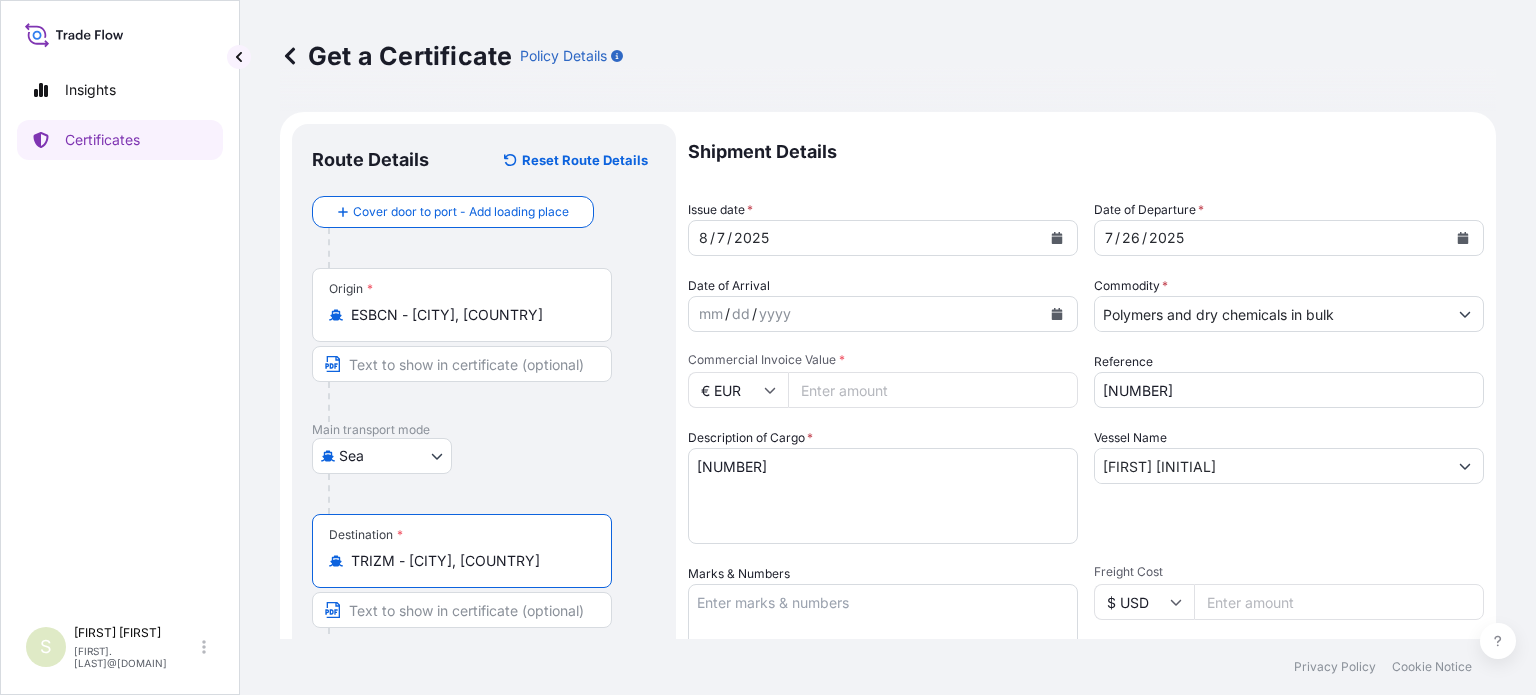 type on "TRIZM - [CITY], [COUNTRY]" 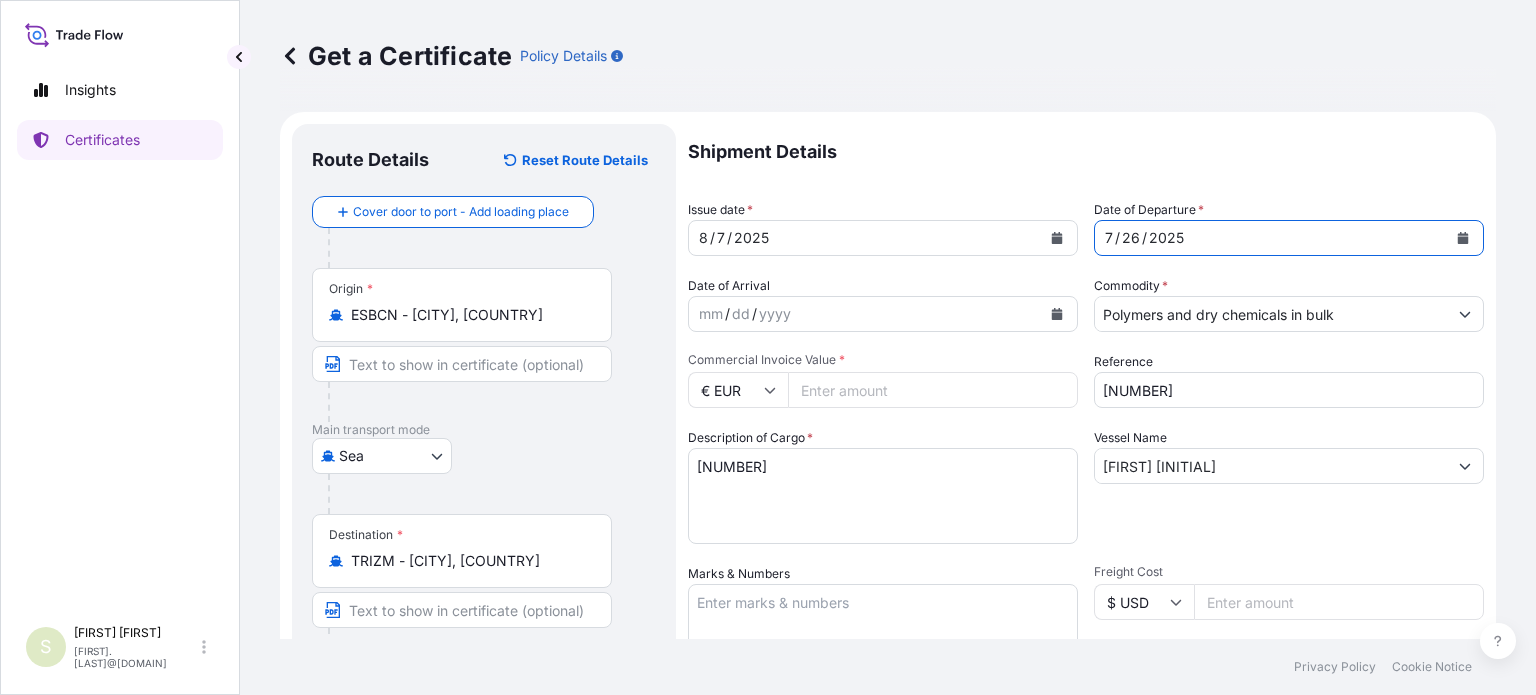 click 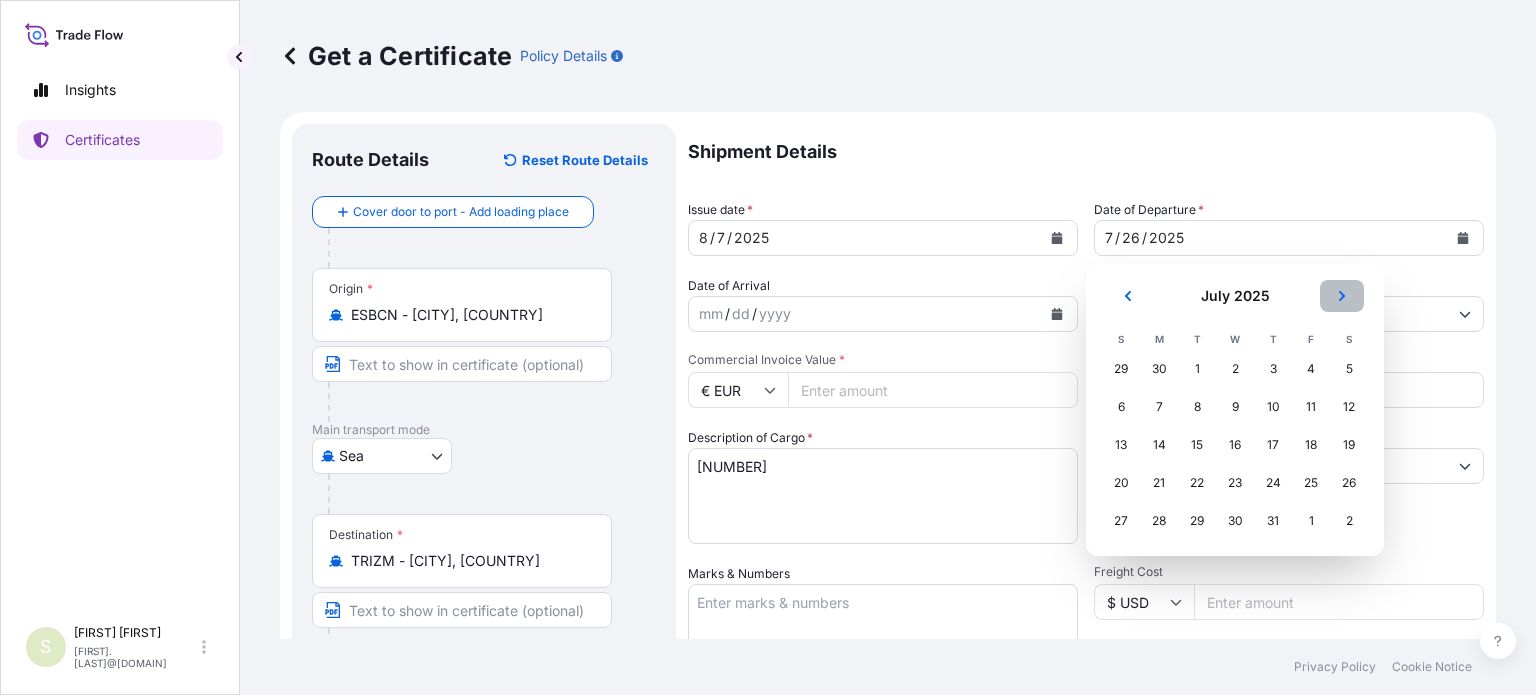 click at bounding box center [1342, 296] 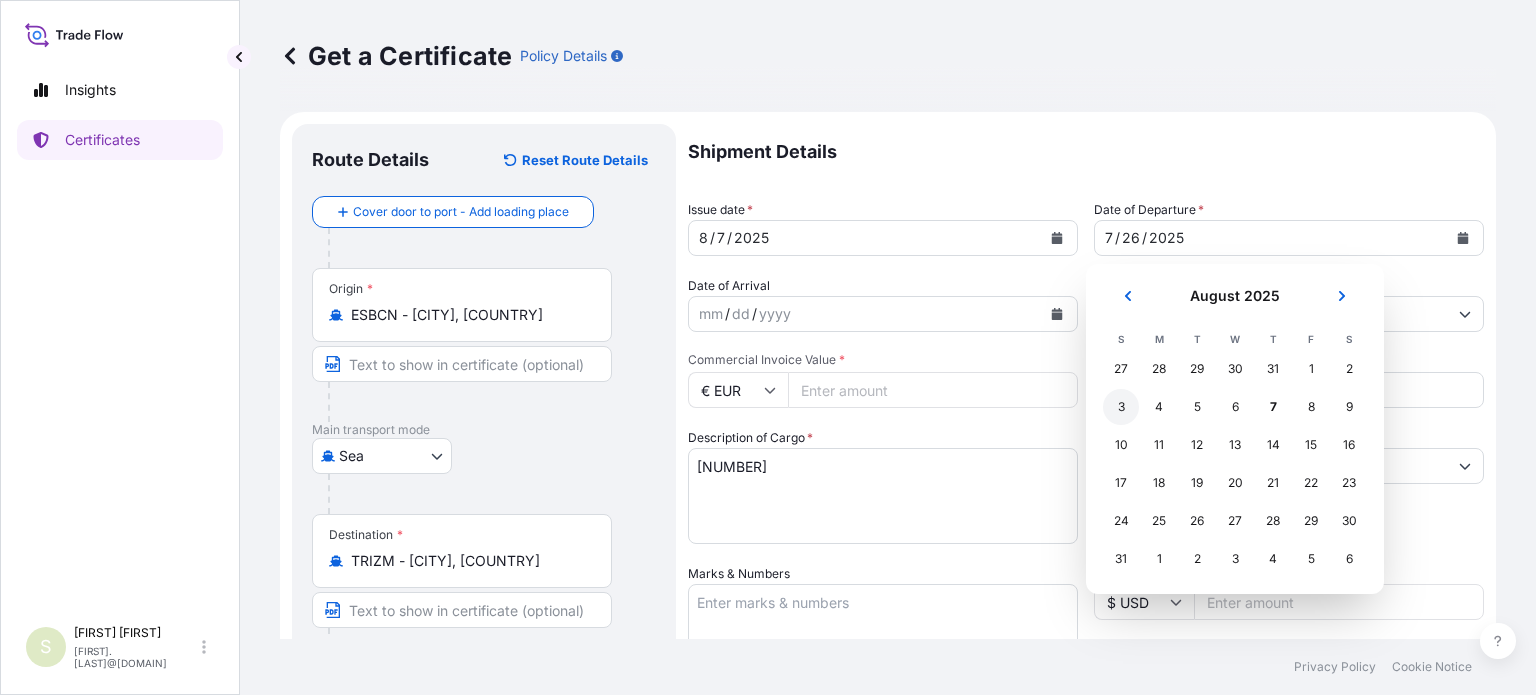click on "3" at bounding box center [1121, 407] 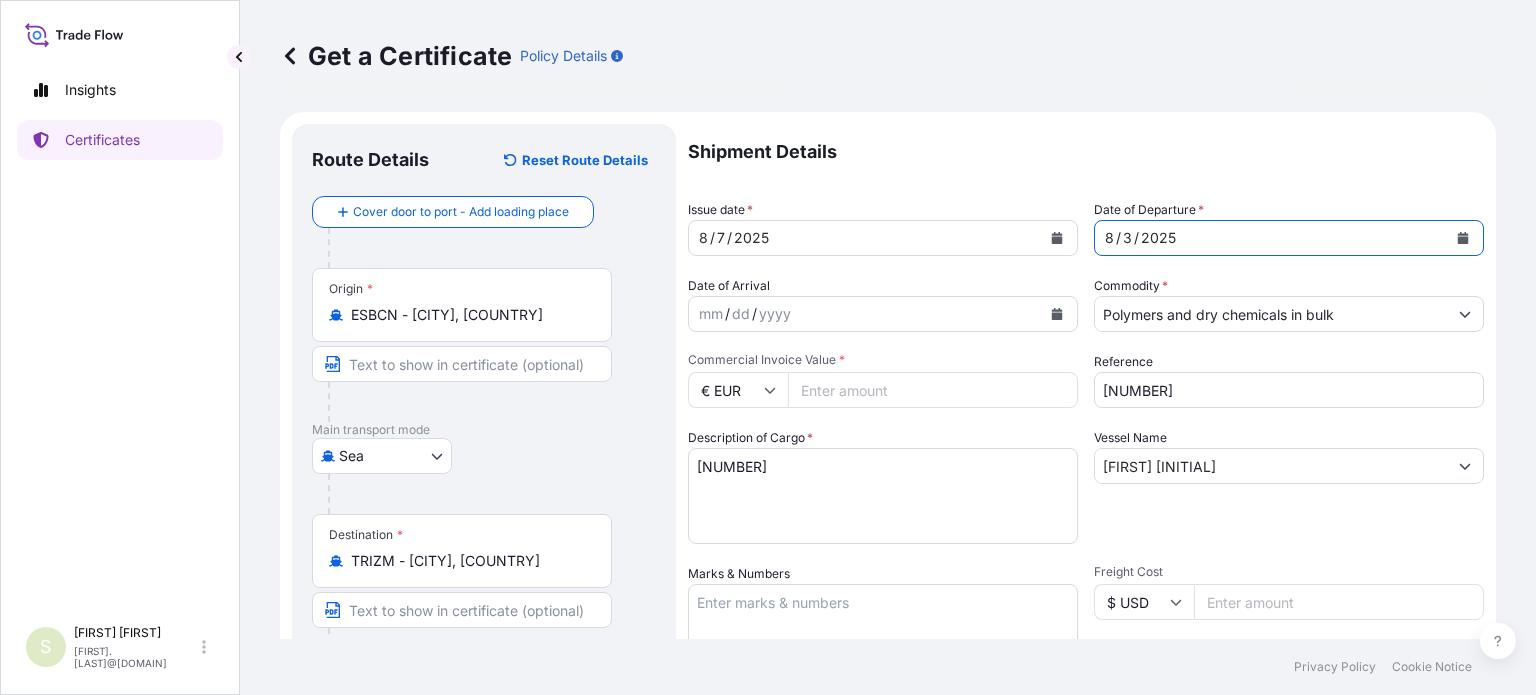 click on "Polymers and dry chemicals in bulk" at bounding box center (1271, 314) 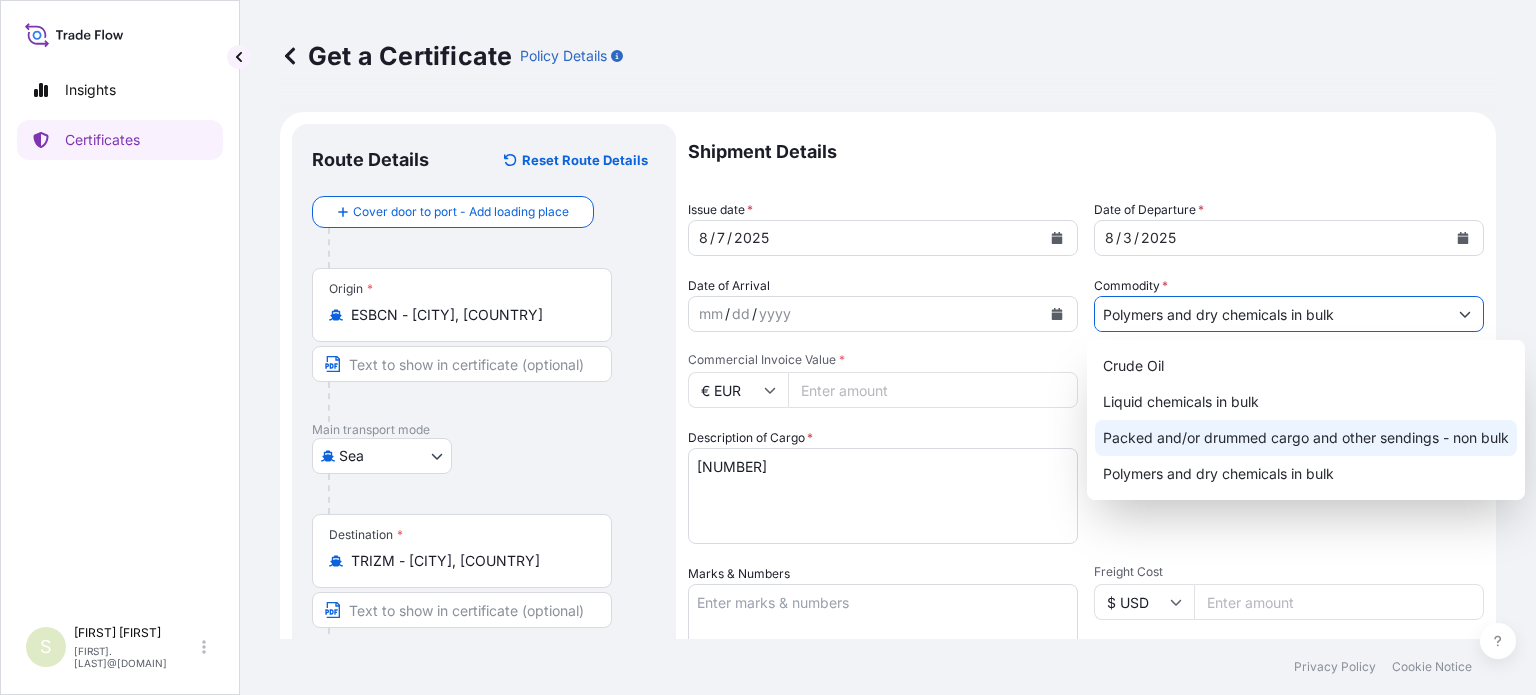 click on "Packed and/or drummed cargo and other sendings - non bulk" at bounding box center [1306, 438] 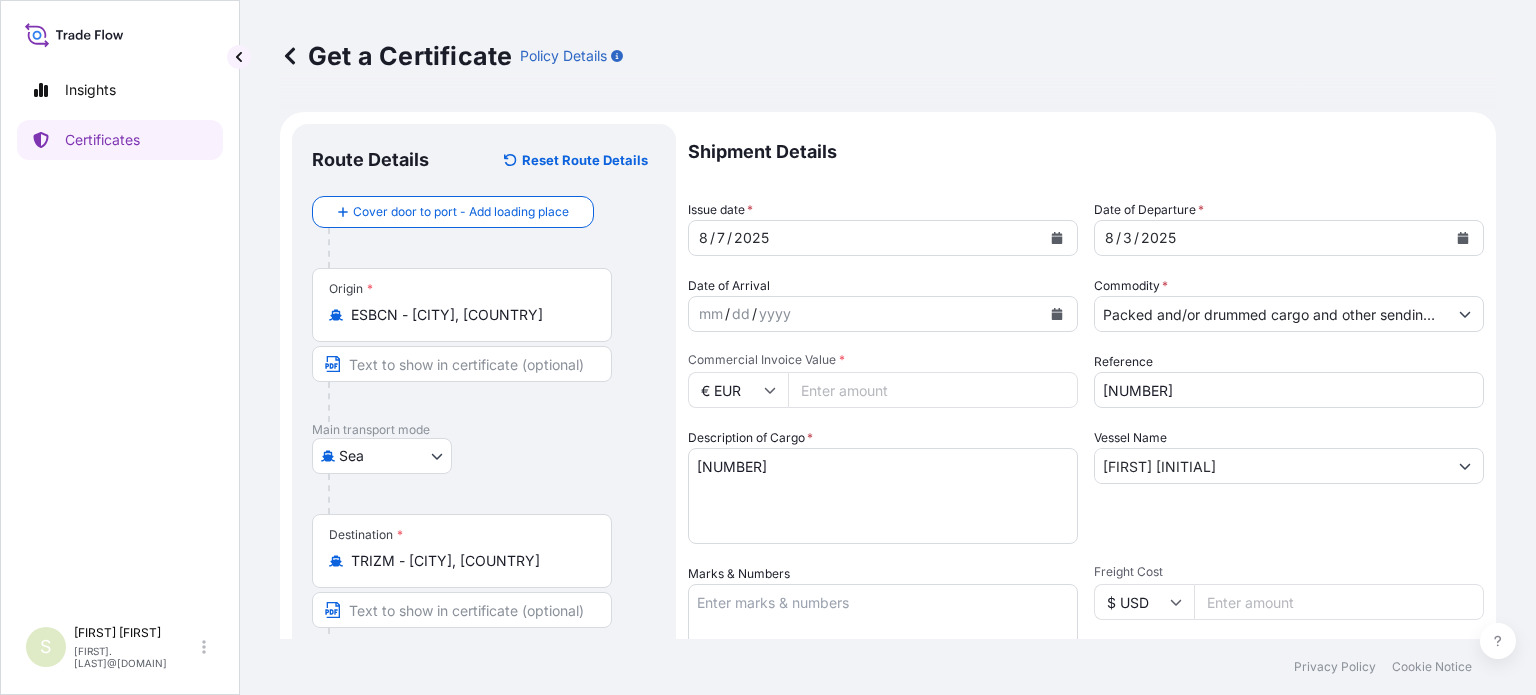 drag, startPoint x: 928, startPoint y: 391, endPoint x: 775, endPoint y: 402, distance: 153.39491 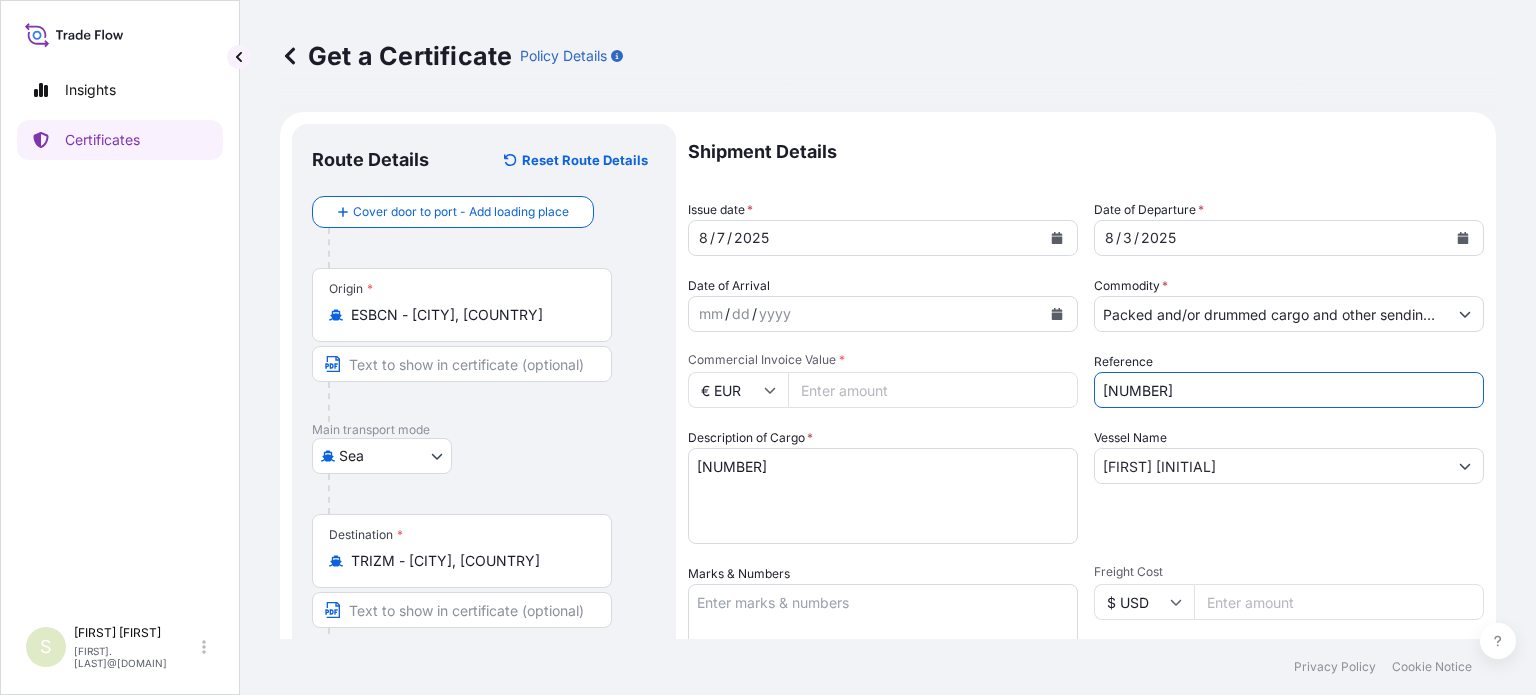 click on "[NUMBER]" at bounding box center [1289, 390] 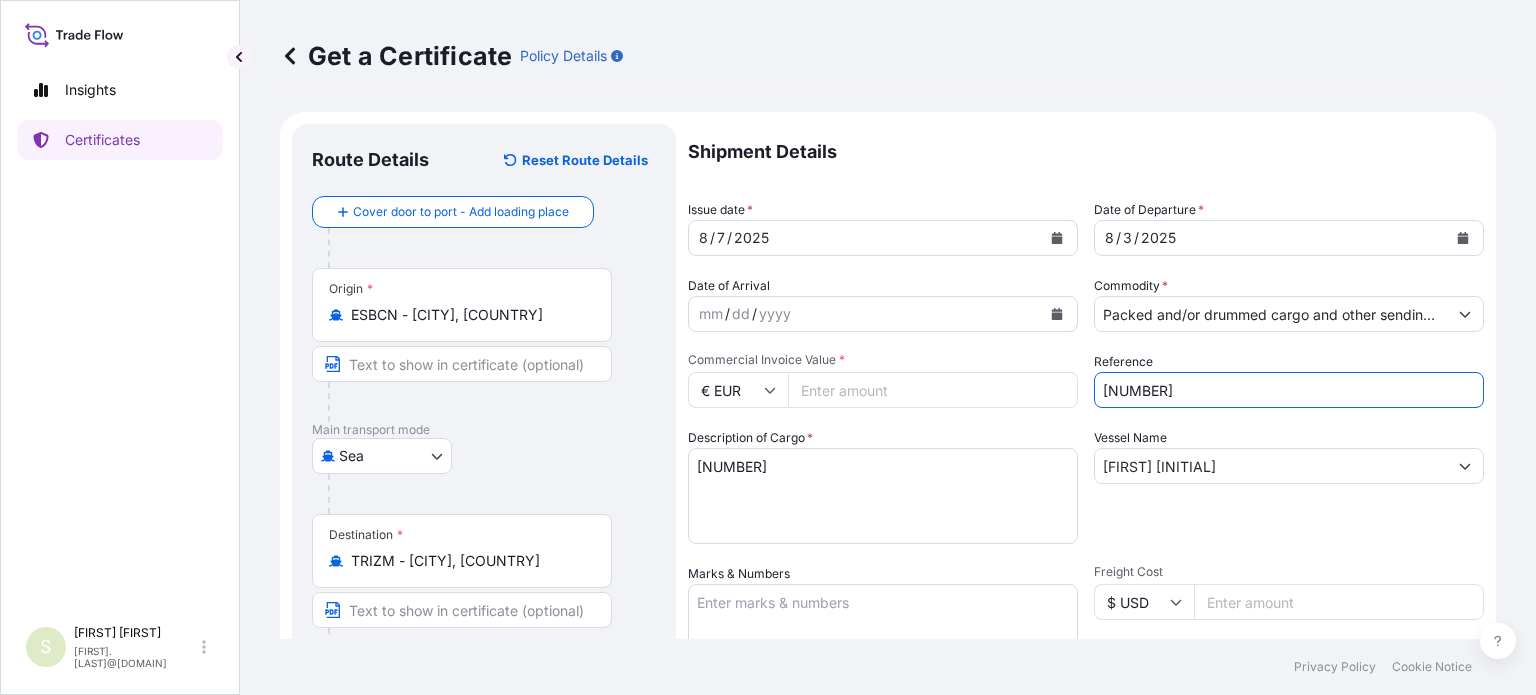 type on "[NUMBER]" 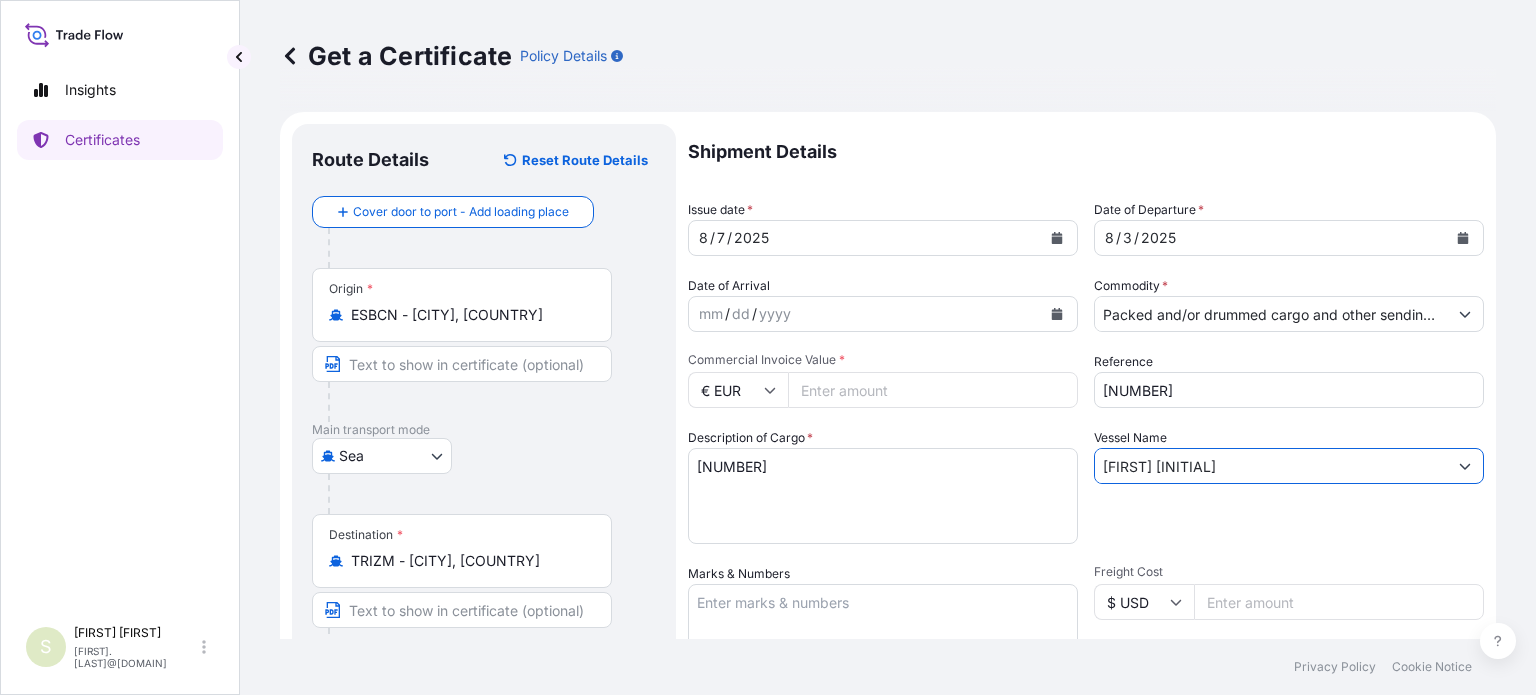click on "[FIRST] [INITIAL]" at bounding box center (1271, 466) 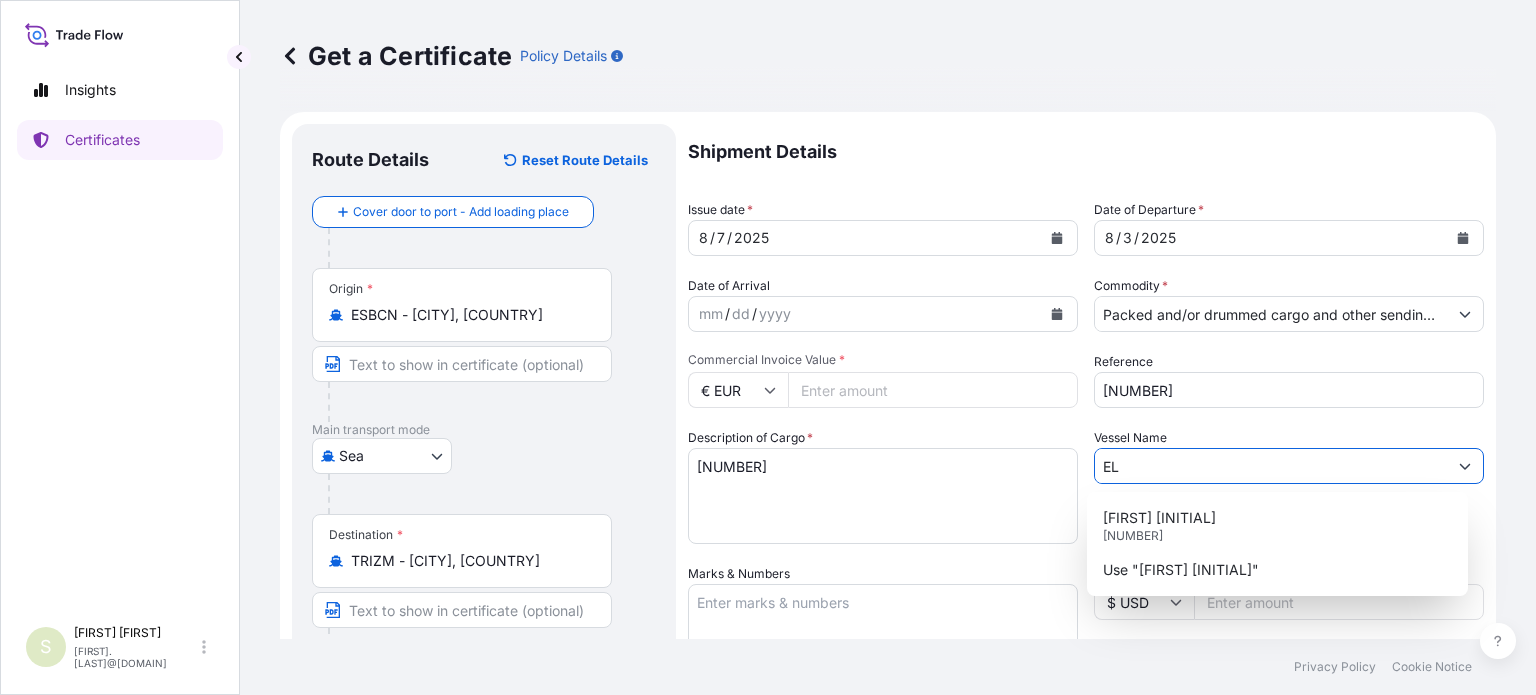 type on "E" 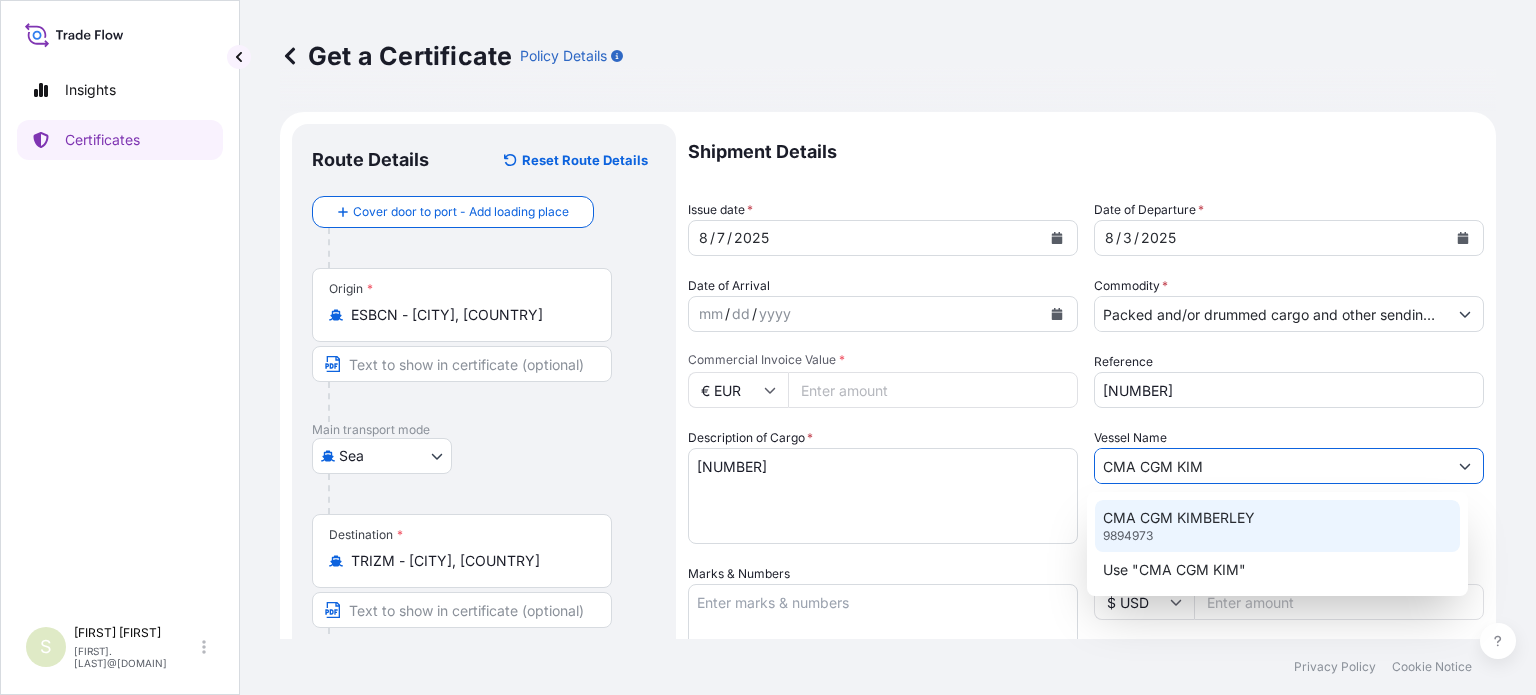 click on "CMA CGM KIMBERLEY" at bounding box center (1179, 518) 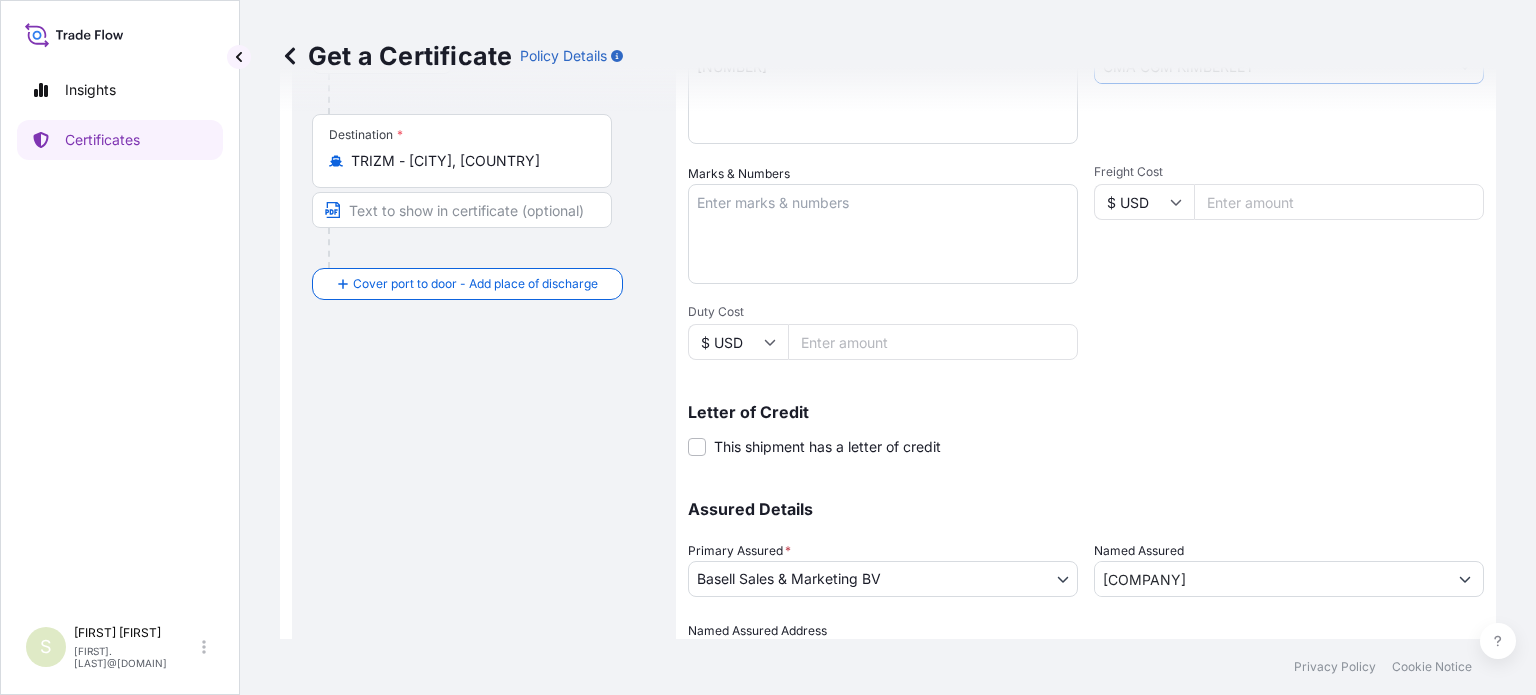 scroll, scrollTop: 500, scrollLeft: 0, axis: vertical 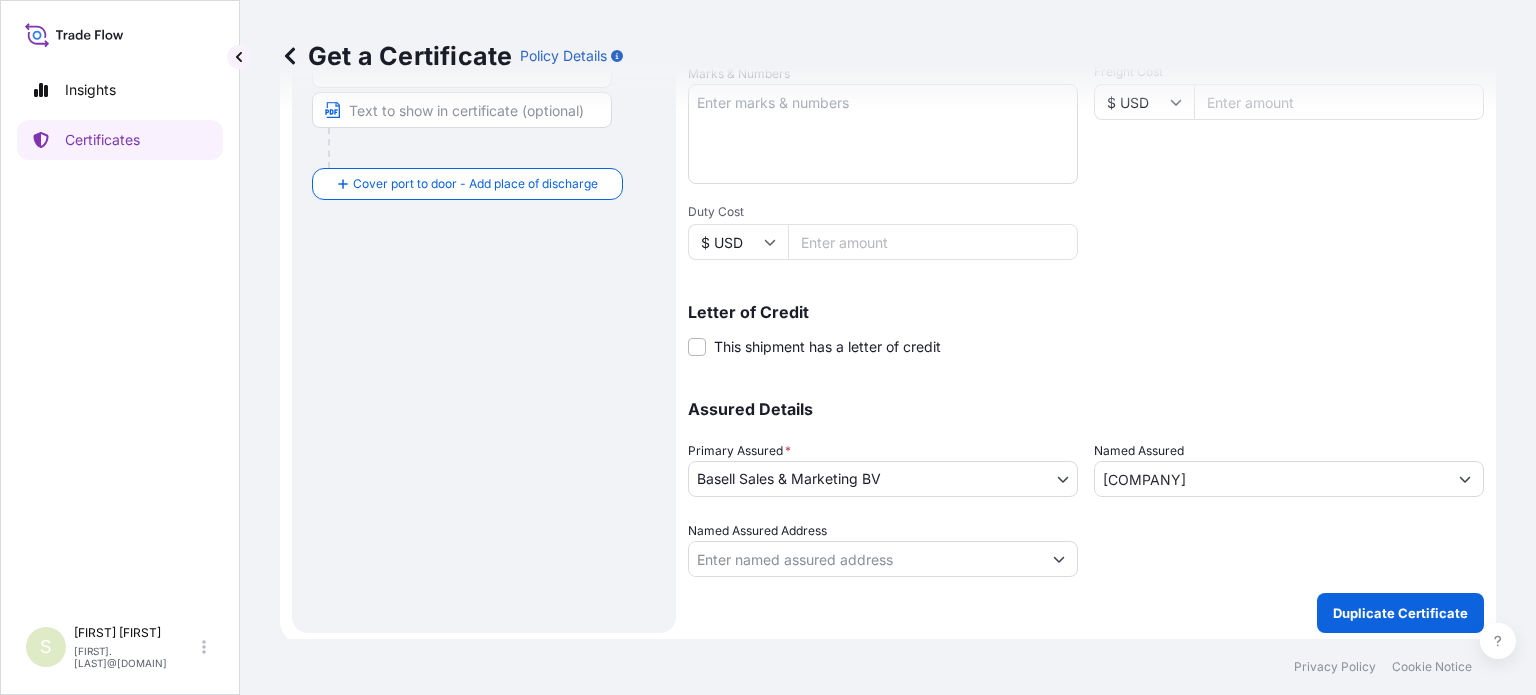 type on "CMA CGM KIMBERLEY" 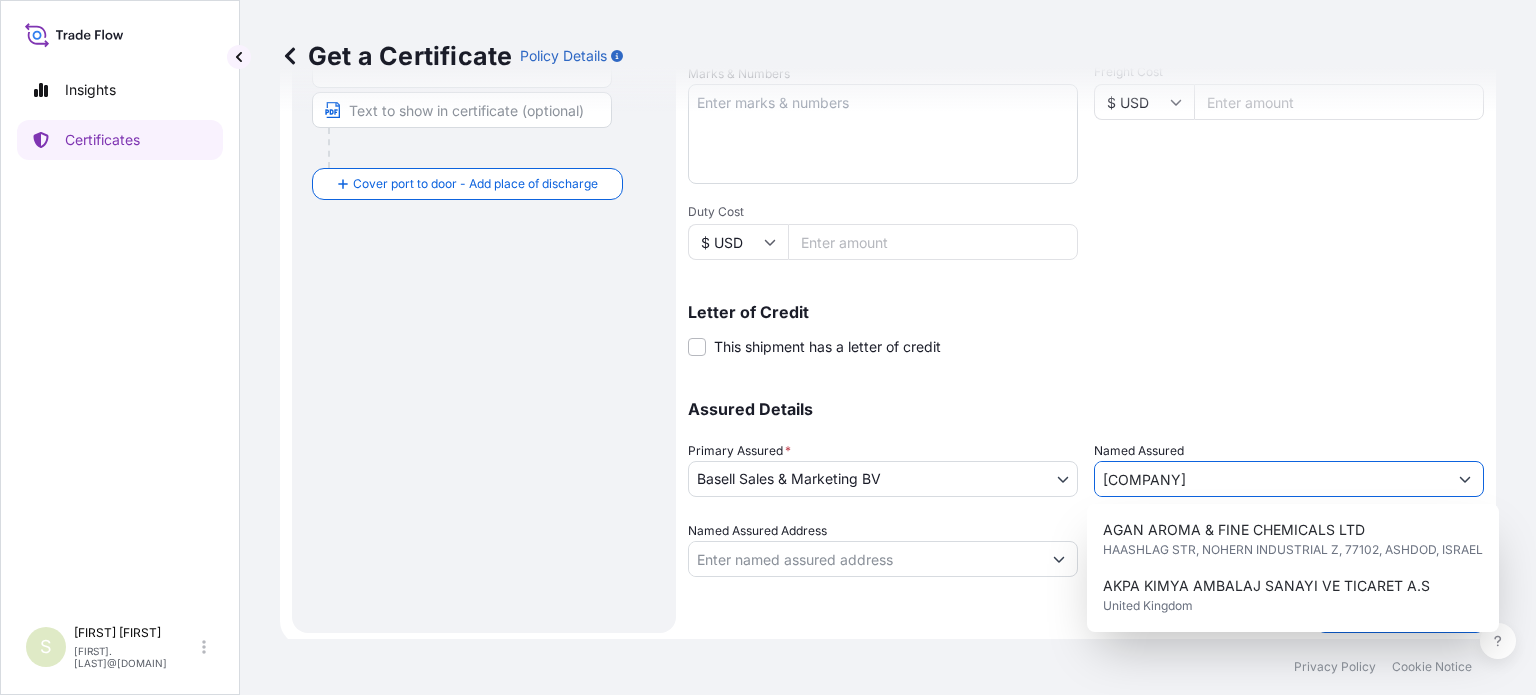 scroll, scrollTop: 0, scrollLeft: 64, axis: horizontal 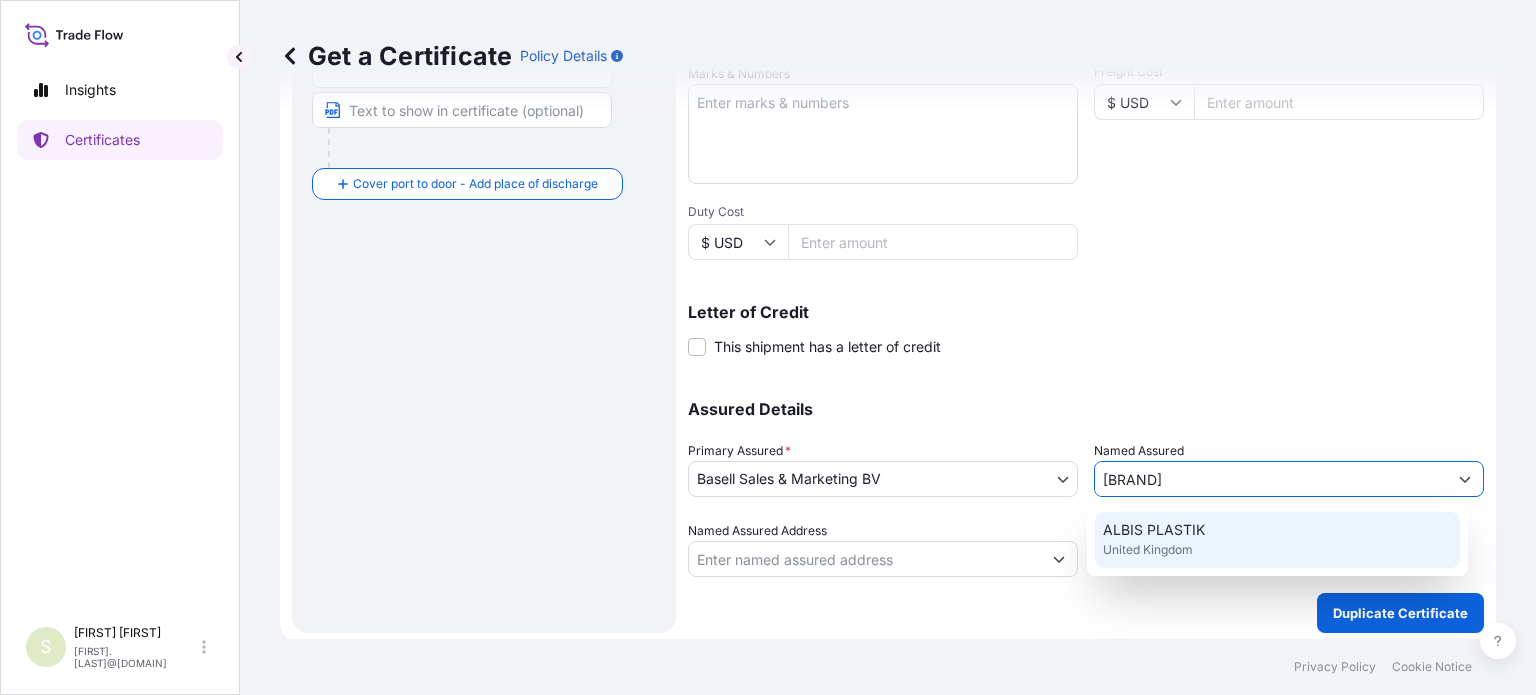 click on "ALBIS PLASTIK" at bounding box center [1154, 530] 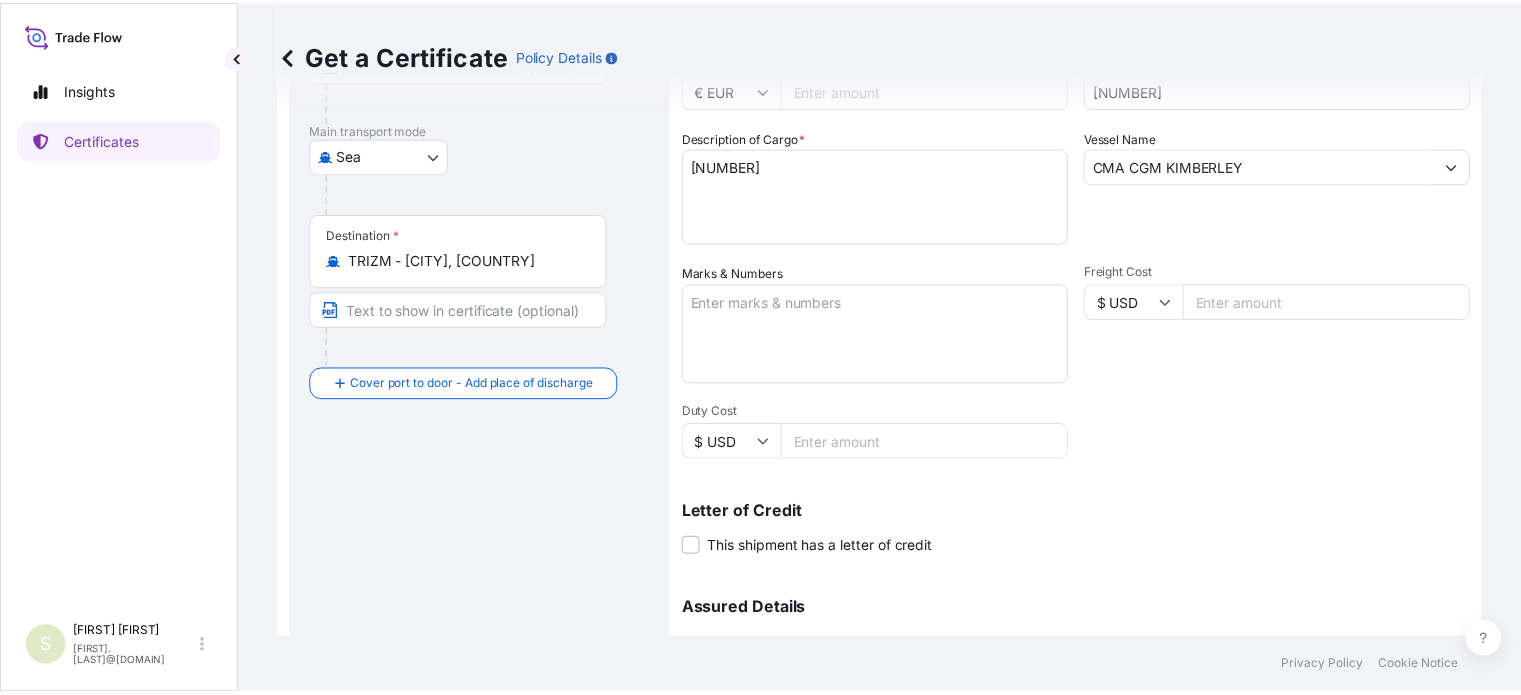 scroll, scrollTop: 100, scrollLeft: 0, axis: vertical 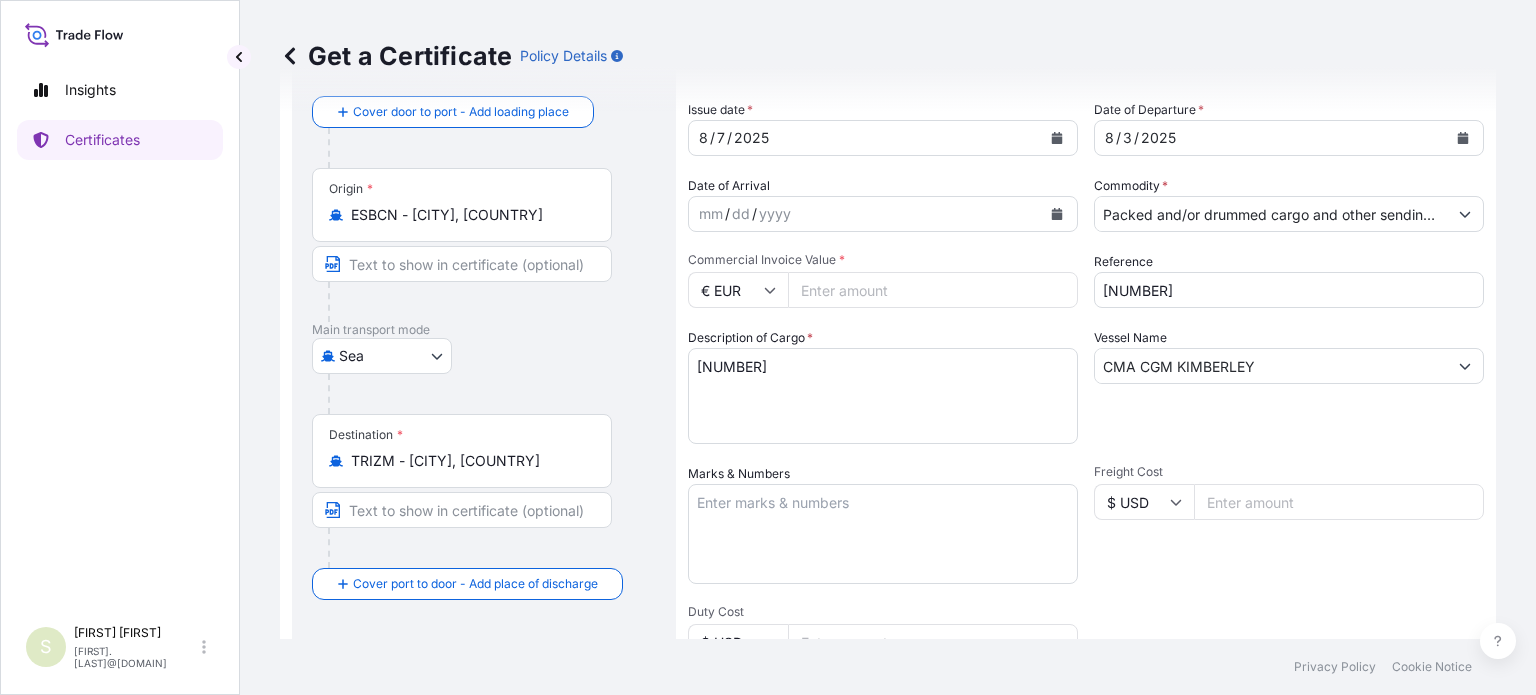 type on "ALBIS PLASTIK" 